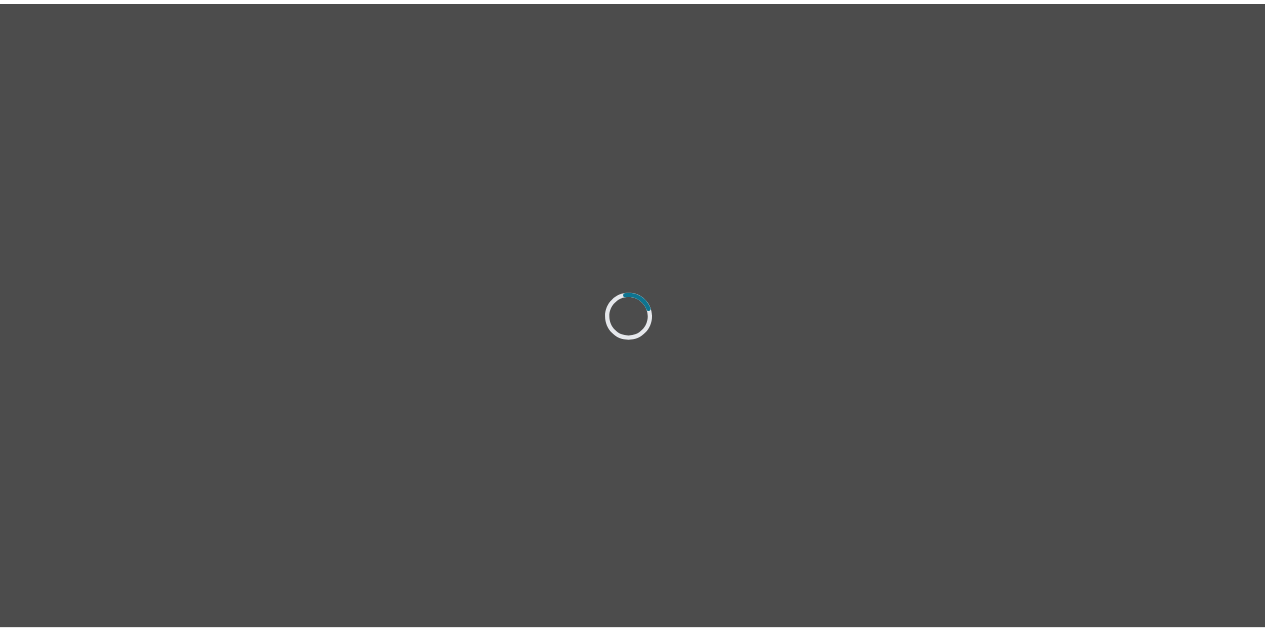 scroll, scrollTop: 0, scrollLeft: 0, axis: both 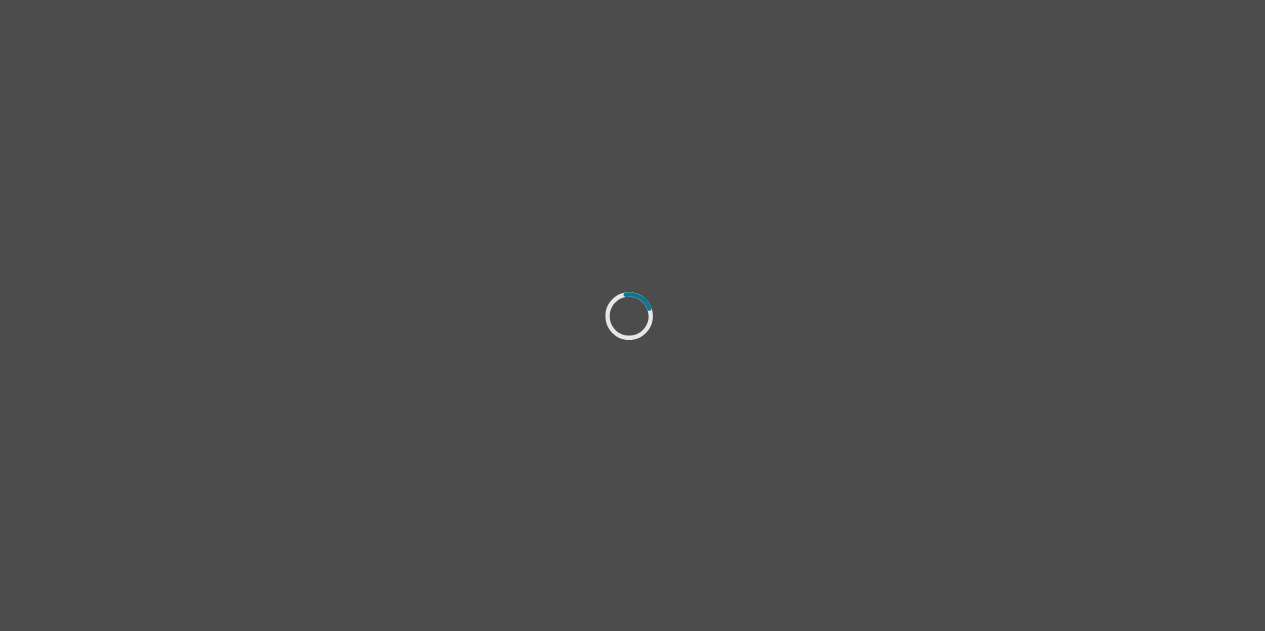 select on "female" 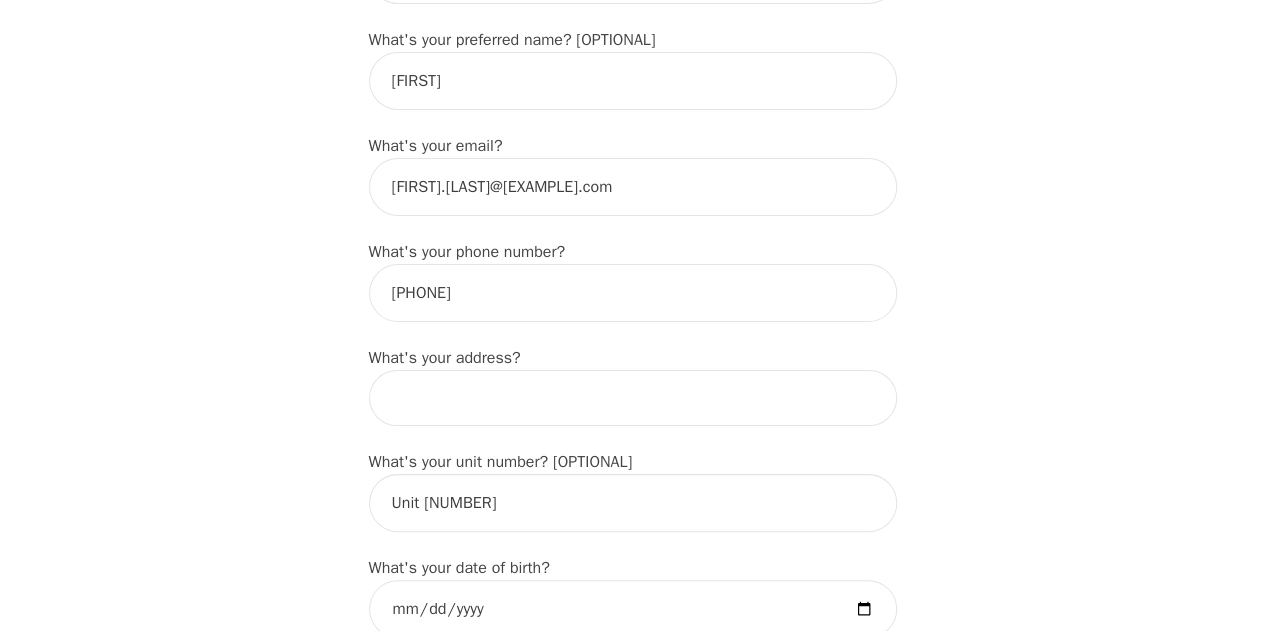 scroll, scrollTop: 600, scrollLeft: 0, axis: vertical 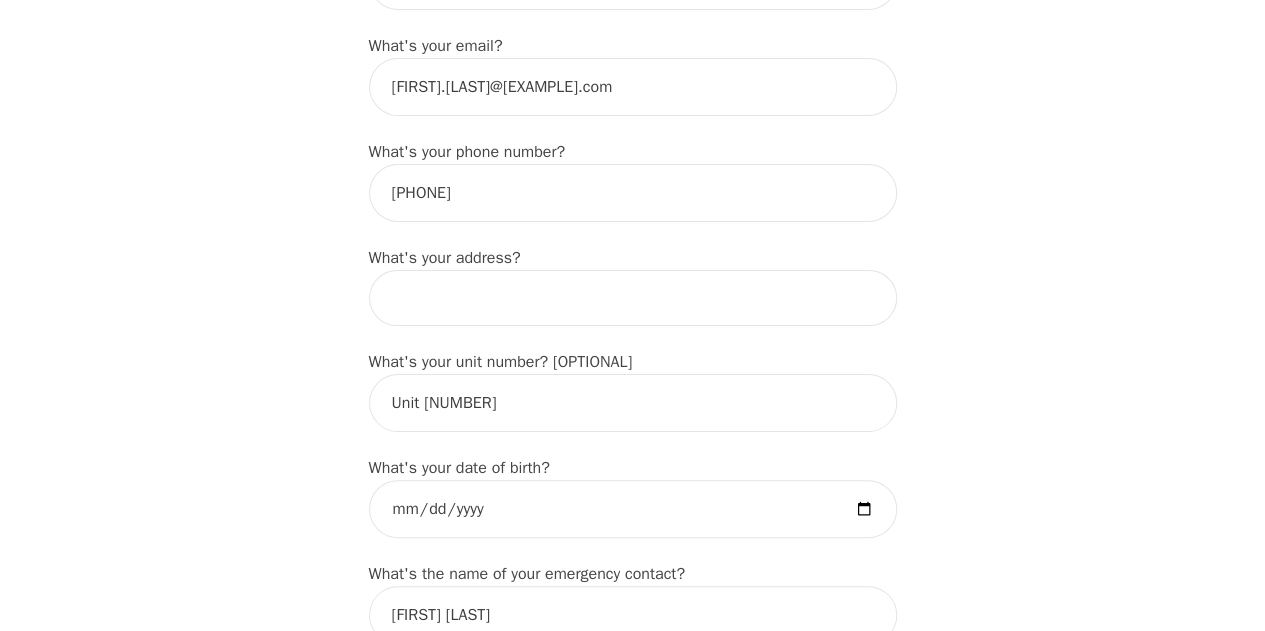 click at bounding box center (633, 298) 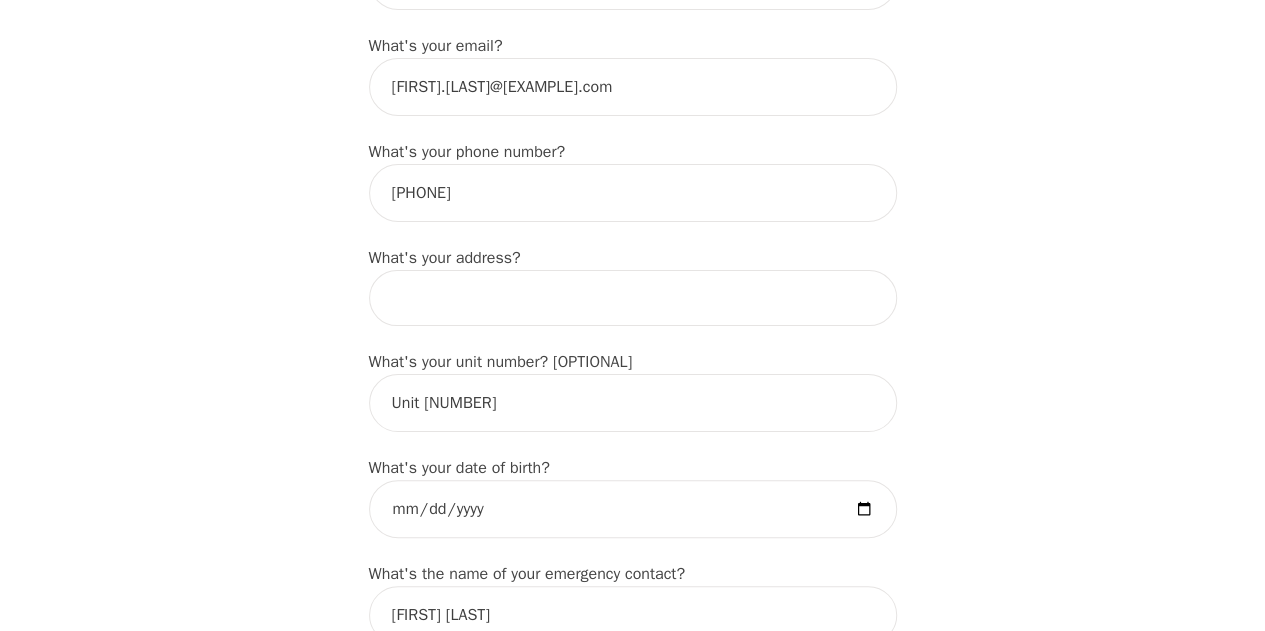 type on "[NUMBER] [STREET] [DIRECTION]" 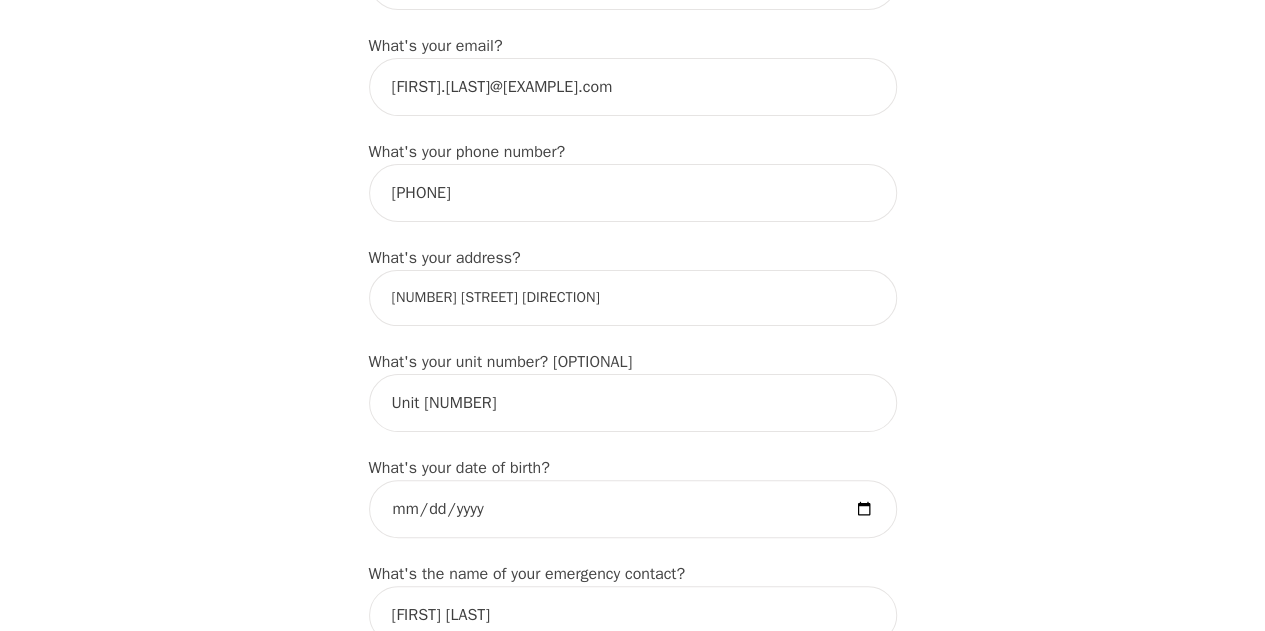 click on "Intake Assessment for [FIRST] [LAST] Part 1 of 2: Tell Us About Yourself Please complete the following information before your initial session. This step is crucial to kickstart your therapeutic journey with your therapist: What's your first name? (This will be the name on your insurance receipt) [FIRST] What's your last name? [LAST] What's your preferred name? [OPTIONAL] [FIRST] What's your email? [EMAIL] What's your phone number? [PHONE] What's your address? [NUMBER] [STREET] [DIRECTION] What's your unit number? [OPTIONAL] Unit [NUMBER] What's your date of birth? [DATE] What's the name of your emergency contact? [NAME] What's the phone number of your emergency contact? [PHONE] What's the full name of your primary care physician? [TITLE] [LAST] What's the phone number of your primary care physician? [PHONE] Below are optional questions - Please tell us more about yourself: What is your gender? -Select- male female non-binary transgender intersex prefer_not_to_say -Select- ey/em" at bounding box center (632, 897) 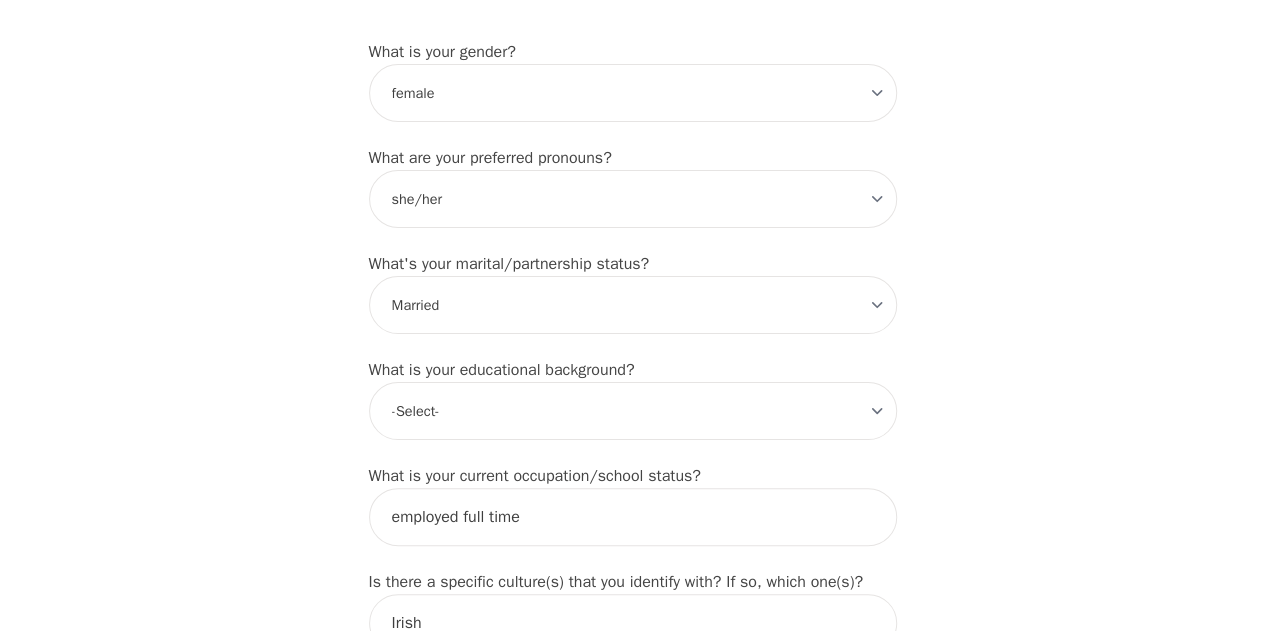 scroll, scrollTop: 1800, scrollLeft: 0, axis: vertical 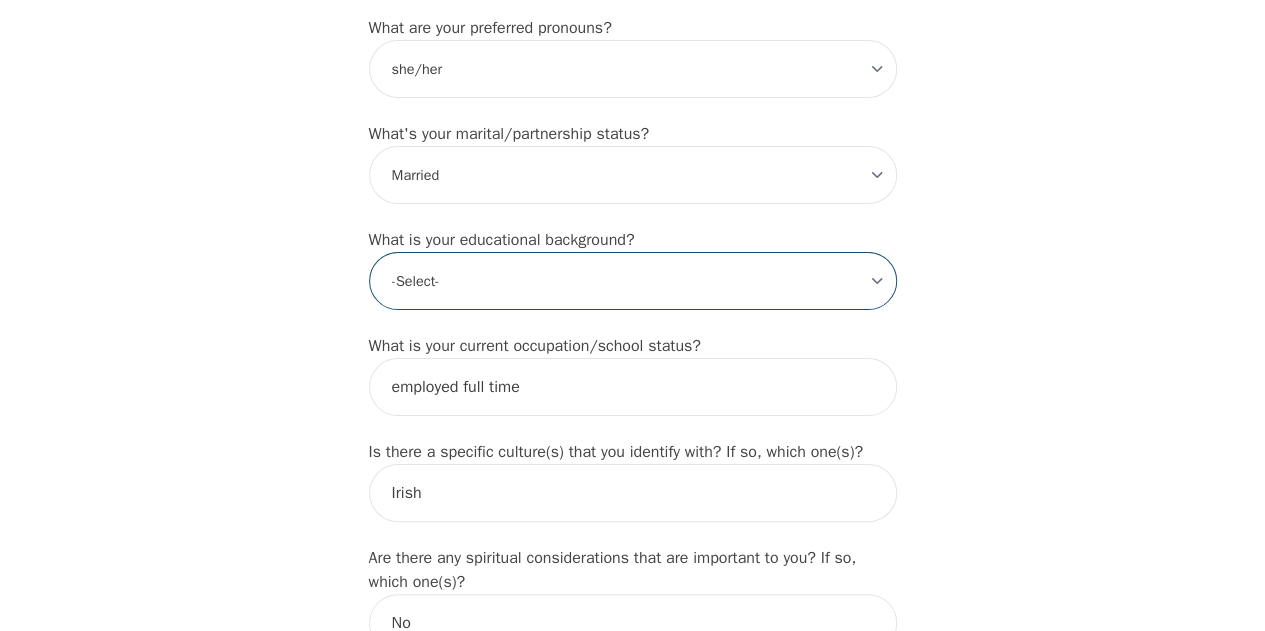 click on "-Select- Less than high school High school Associate degree Bachelor degree Master's degree Professional degree Doctorial degree" at bounding box center [633, 281] 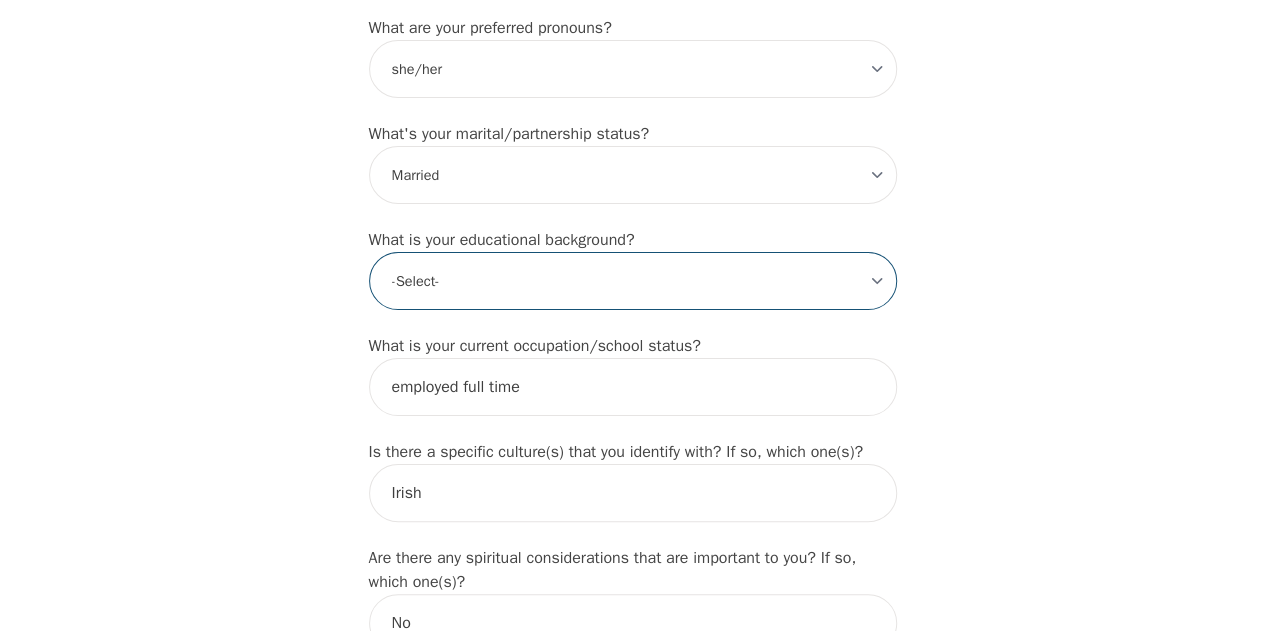 select on "High school" 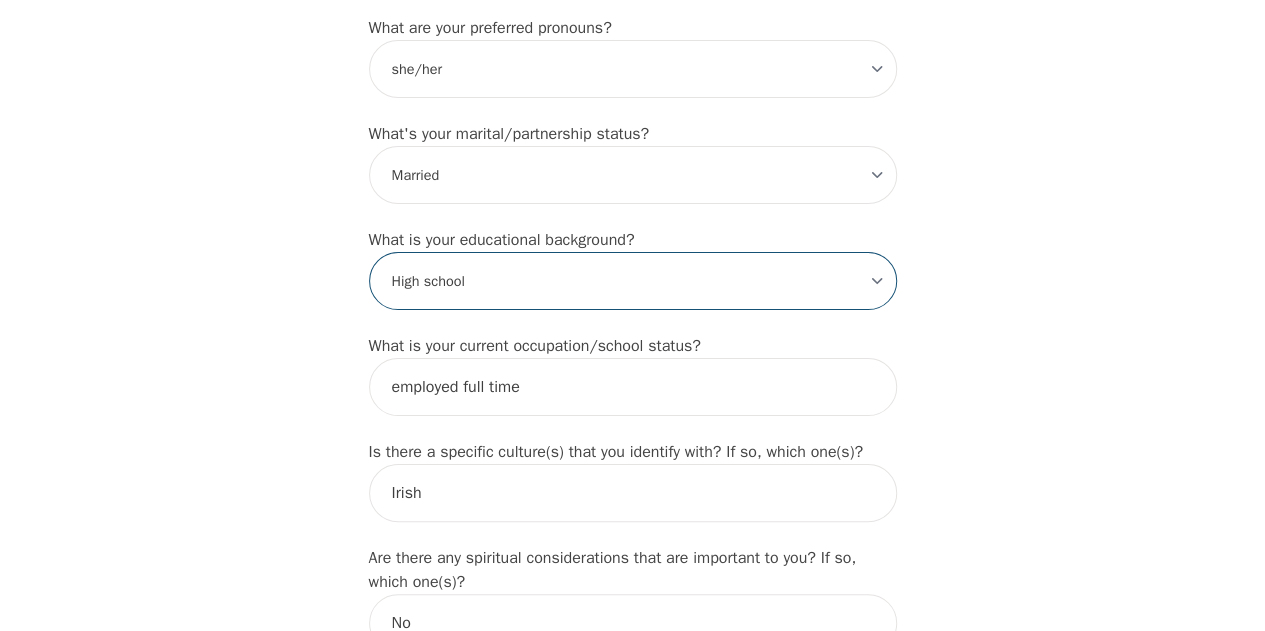 click on "-Select- Less than high school High school Associate degree Bachelor degree Master's degree Professional degree Doctorial degree" at bounding box center [633, 281] 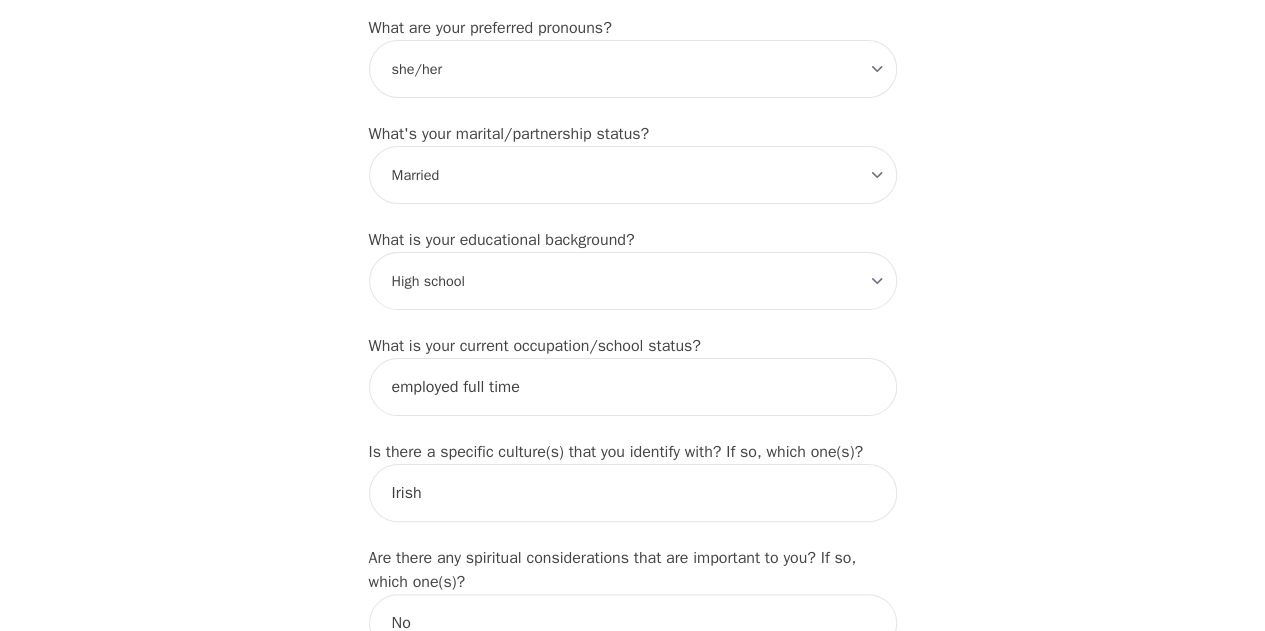click on "Intake Assessment for [FIRST] [LAST] Part 1 of 2: Tell Us About Yourself Please complete the following information before your initial session. This step is crucial to kickstart your therapeutic journey with your therapist: What's your first name? (This will be the name on your insurance receipt) [FIRST] What's your last name? [LAST] What's your preferred name? [OPTIONAL] [FIRST] What's your email? [EMAIL] What's your phone number? [PHONE] What's your address? [NUMBER] [STREET] [DIRECTION] What's your unit number? [OPTIONAL] Unit [NUMBER] What's your date of birth? [DATE] What's the name of your emergency contact? [NAME] What's the phone number of your emergency contact? [PHONE] What's the full name of your primary care physician? [TITLE] [LAST] What's the phone number of your primary care physician? [PHONE] Below are optional questions - Please tell us more about yourself: What is your gender? -Select- male female non-binary transgender intersex prefer_not_to_say -Select- ey/em" at bounding box center [632, -303] 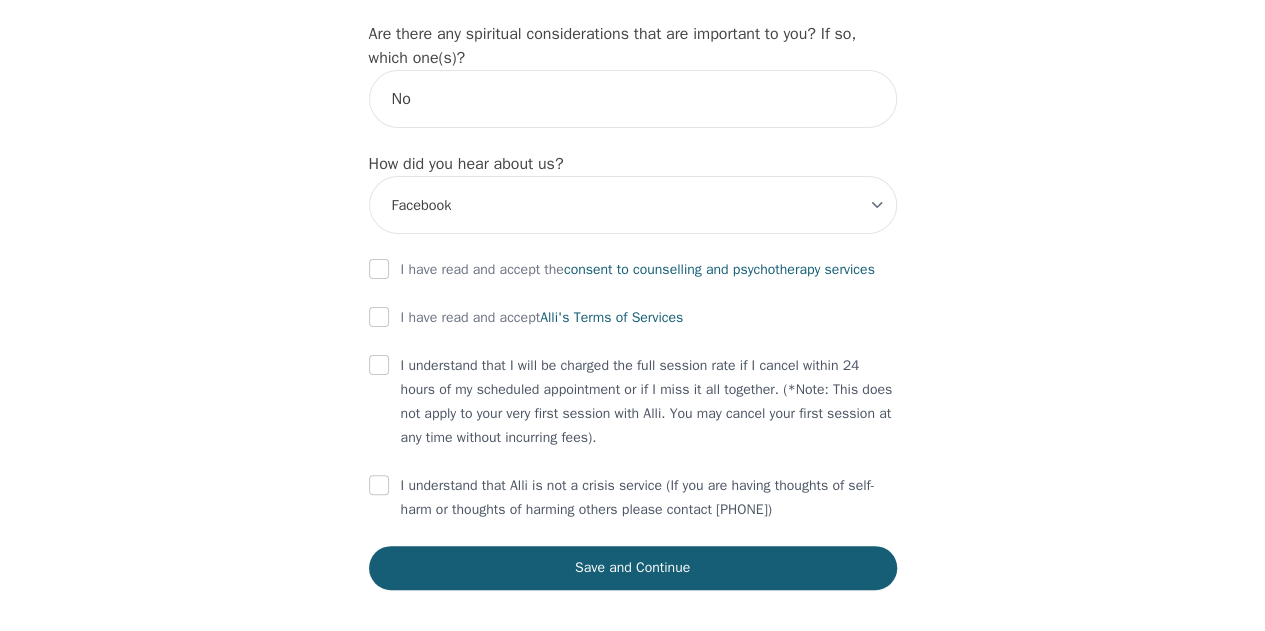 scroll, scrollTop: 2348, scrollLeft: 0, axis: vertical 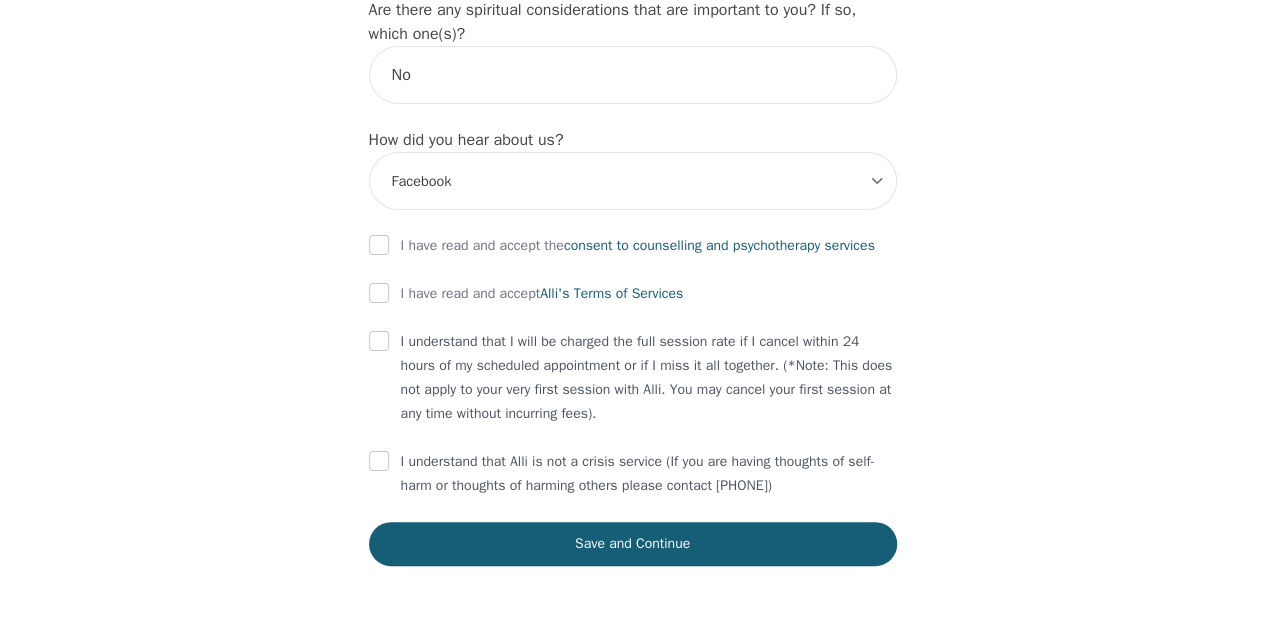 click on "I have read and accept the  consent to counselling and psychotherapy services" at bounding box center (638, 246) 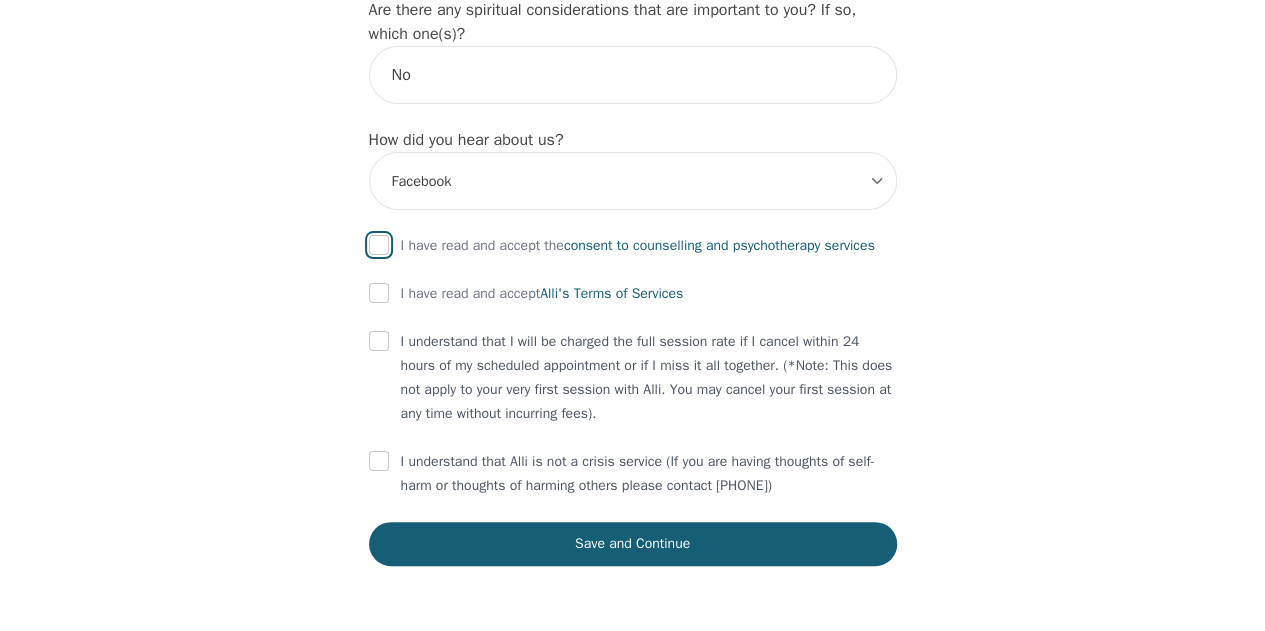 click at bounding box center (379, 245) 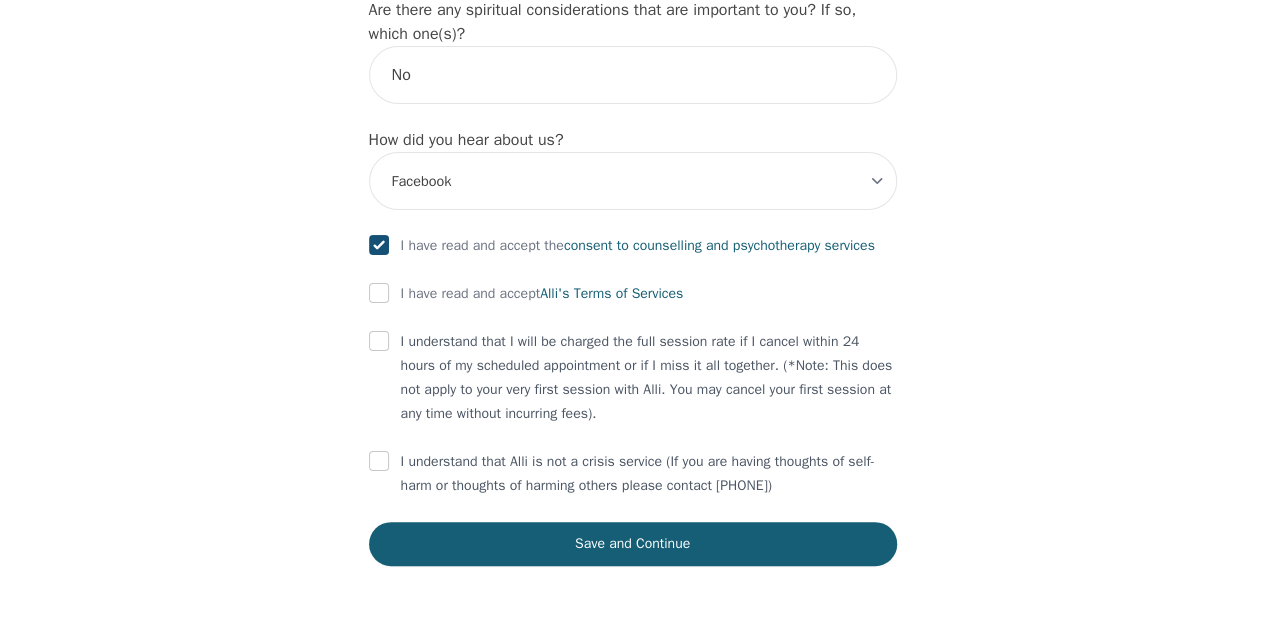 click at bounding box center [379, 294] 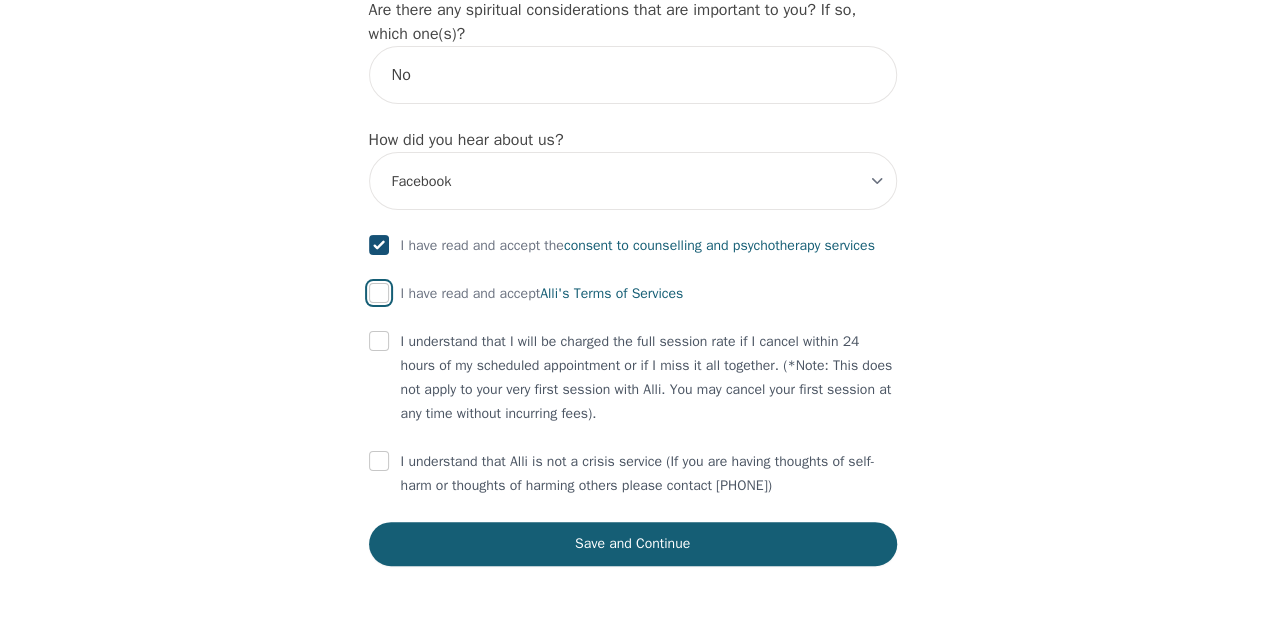 click at bounding box center [379, 293] 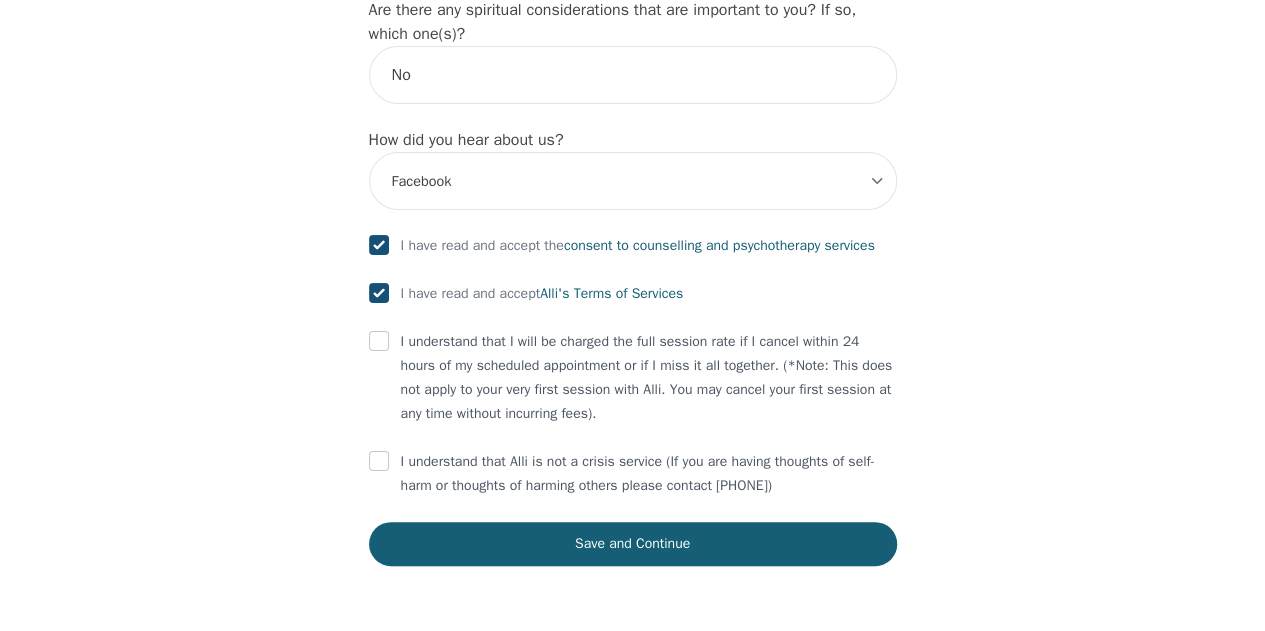 checkbox on "true" 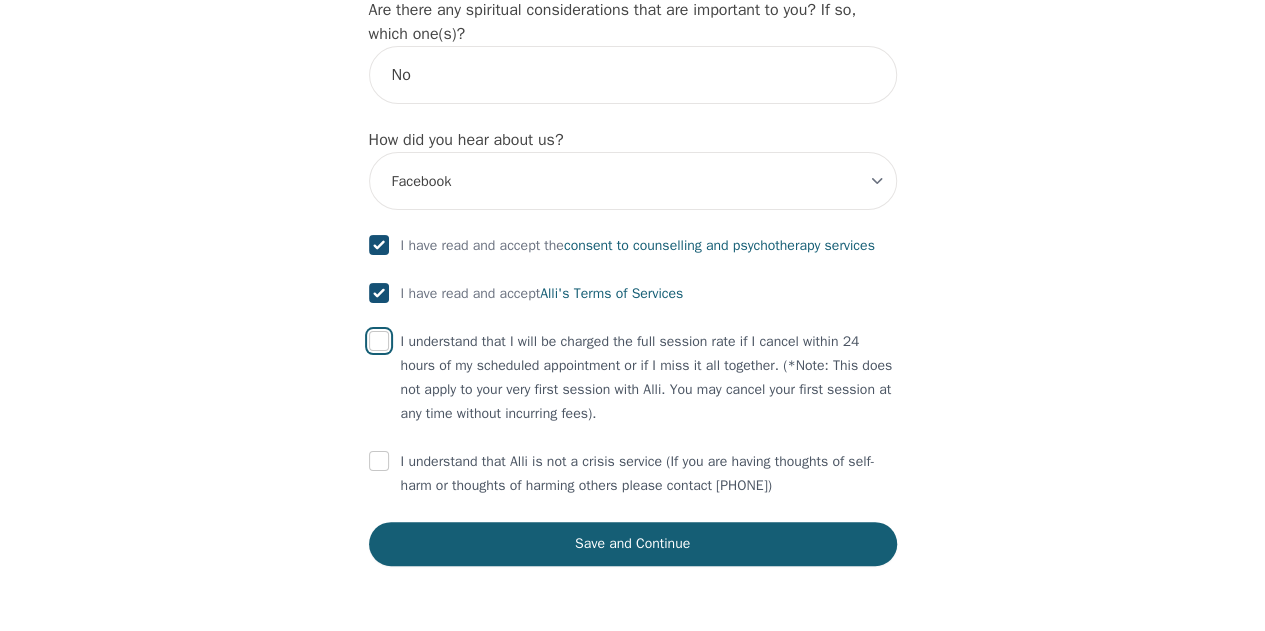 click at bounding box center [379, 341] 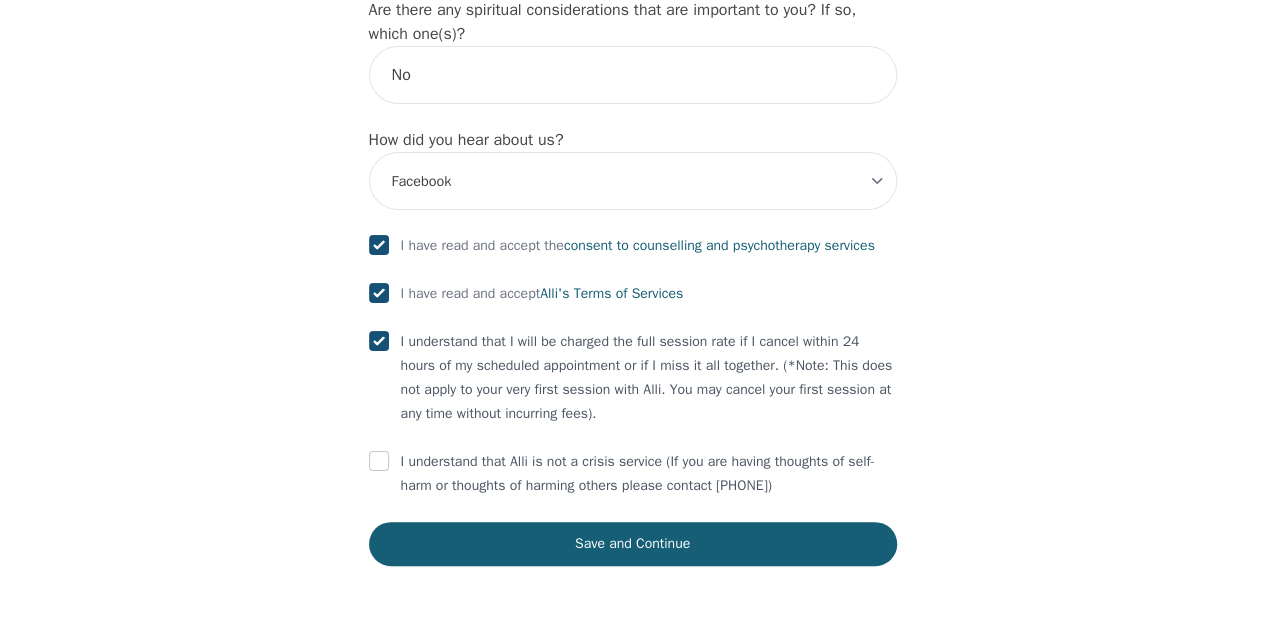 checkbox on "true" 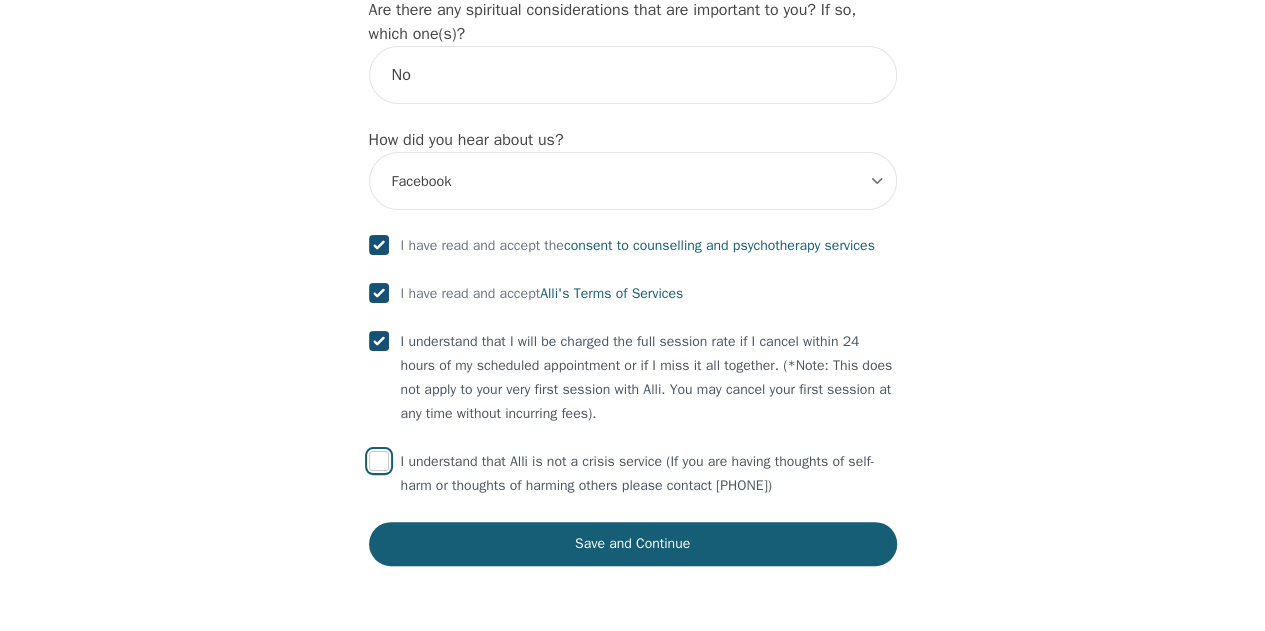click at bounding box center [379, 461] 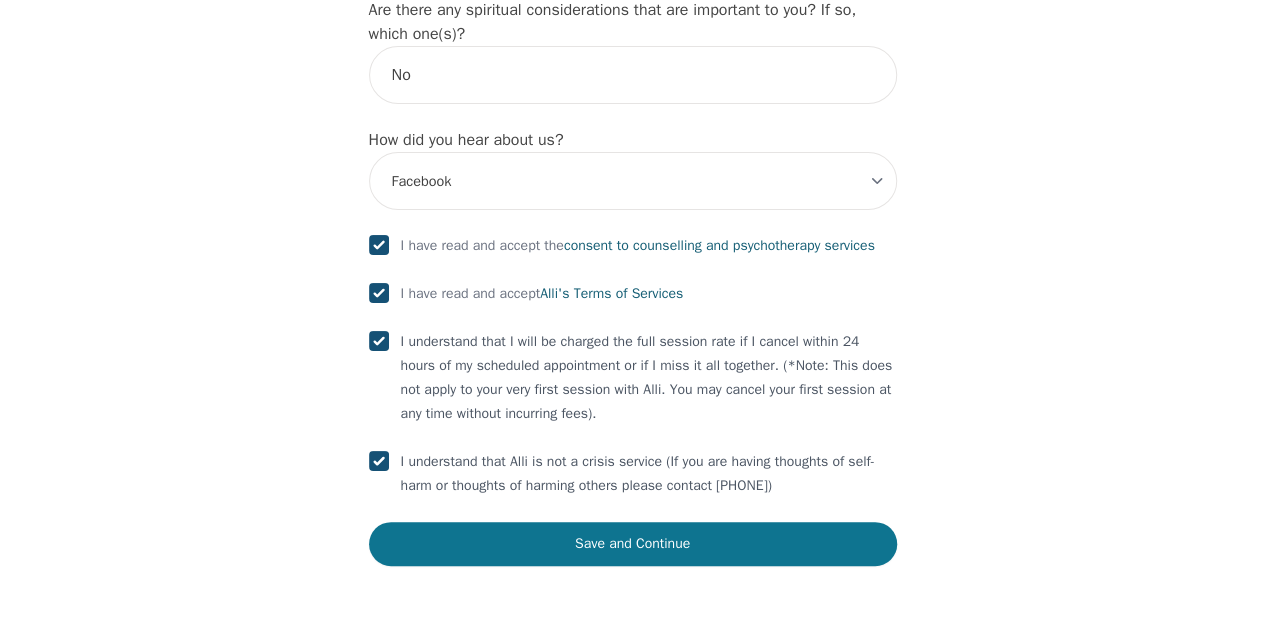 click on "Save and Continue" at bounding box center [633, 544] 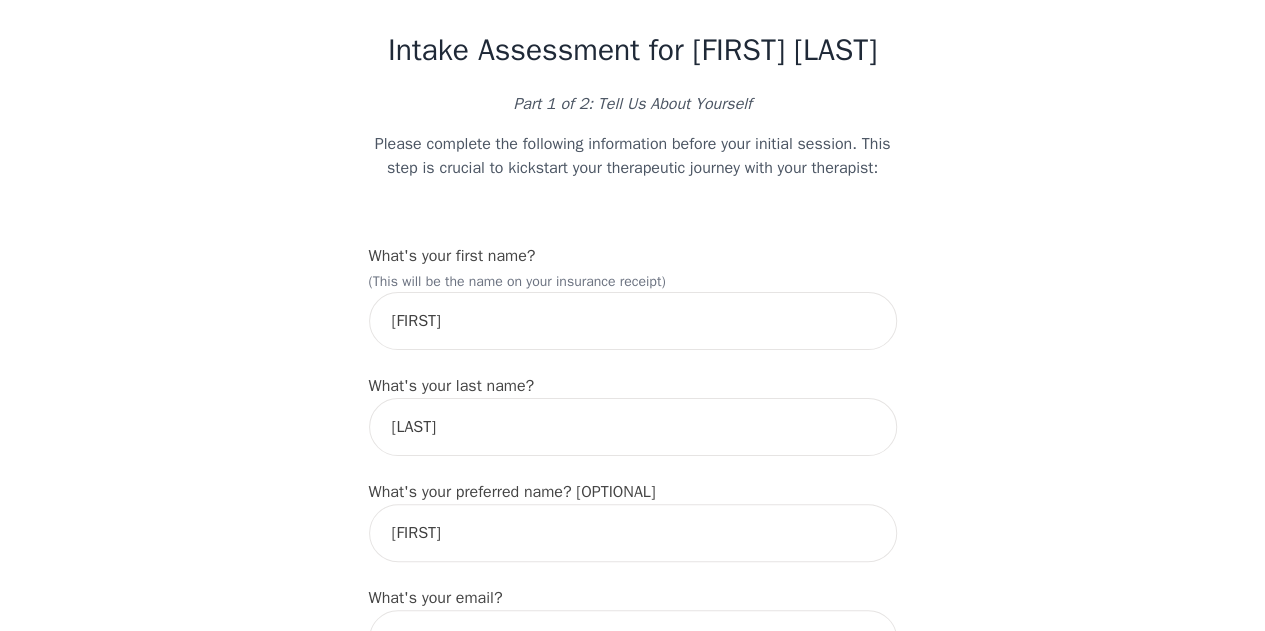scroll, scrollTop: 0, scrollLeft: 0, axis: both 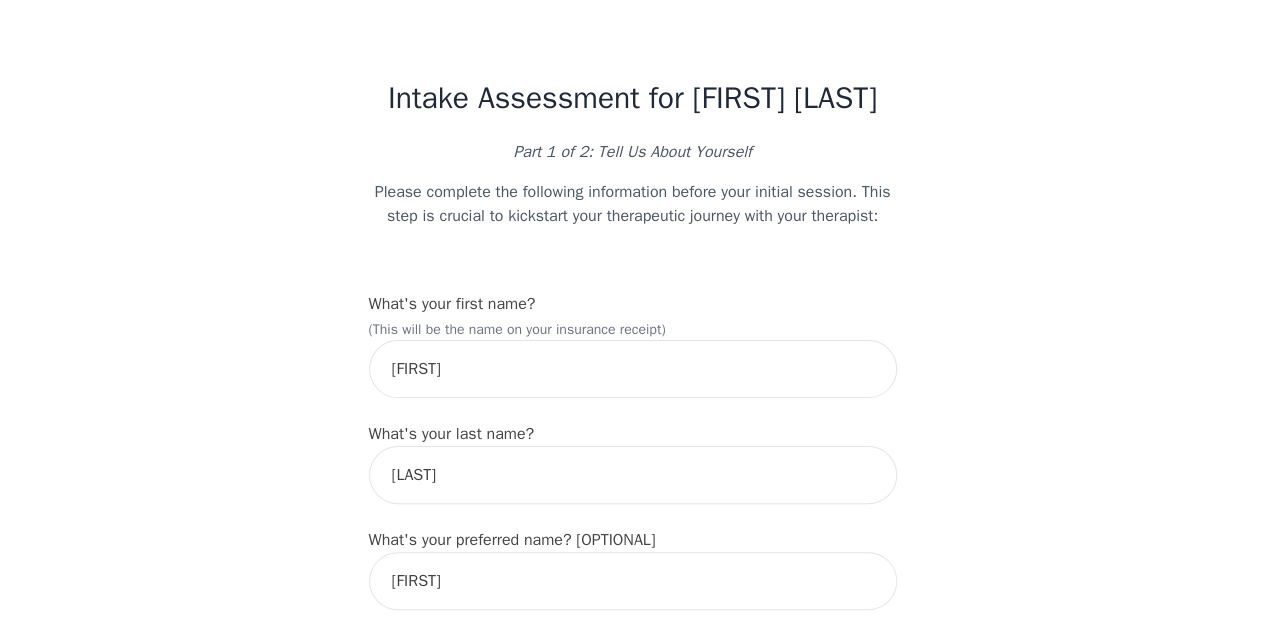 click on "Intake Assessment for [FIRST] [LAST] Part 1 of 2: Tell Us About Yourself Please complete the following information before your initial session. This step is crucial to kickstart your therapeutic journey with your therapist: What's your first name? (This will be the name on your insurance receipt) [FIRST] What's your last name? [LAST] What's your preferred name? [OPTIONAL] [FIRST] What's your email? [EMAIL] What's your phone number? [PHONE] What's your address? [NUMBER] [STREET] [DIRECTION] What's your unit number? [OPTIONAL] Unit [NUMBER] What's your date of birth? [DATE] What's the name of your emergency contact? [NAME] What's the phone number of your emergency contact? [PHONE] What's the full name of your primary care physician? [TITLE] [LAST] What's the phone number of your primary care physician? [PHONE] Below are optional questions - Please tell us more about yourself: What is your gender? -Select- male female non-binary transgender intersex prefer_not_to_say -Select- ey/em" at bounding box center (633, 1535) 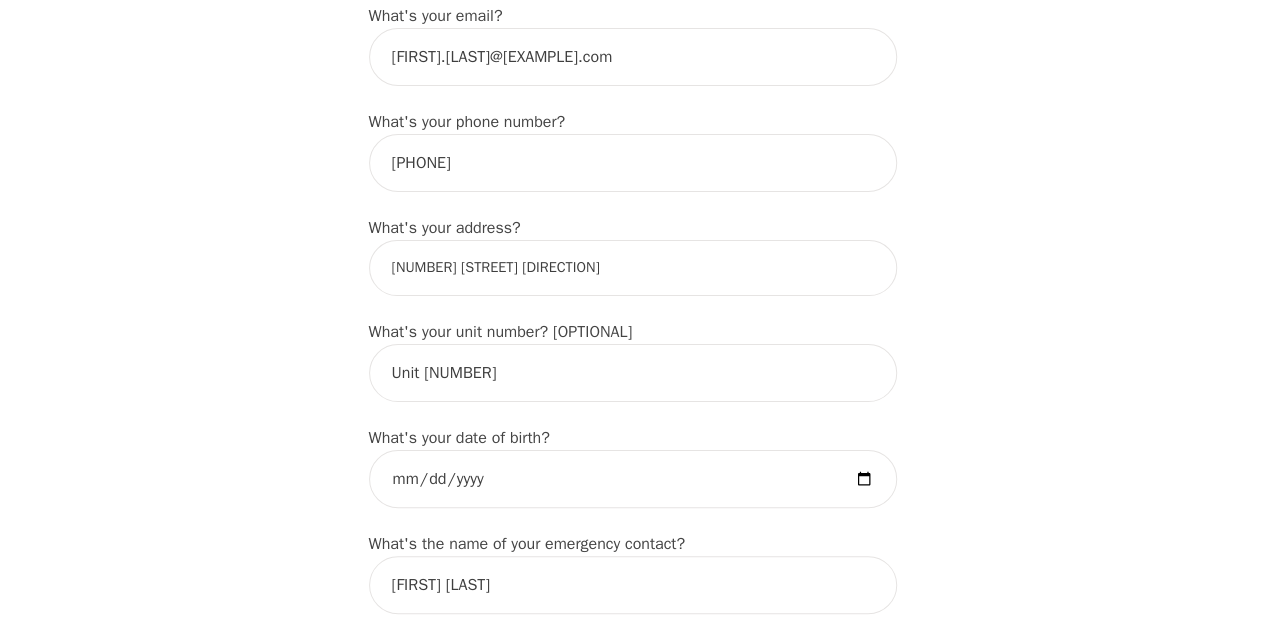 scroll, scrollTop: 624, scrollLeft: 0, axis: vertical 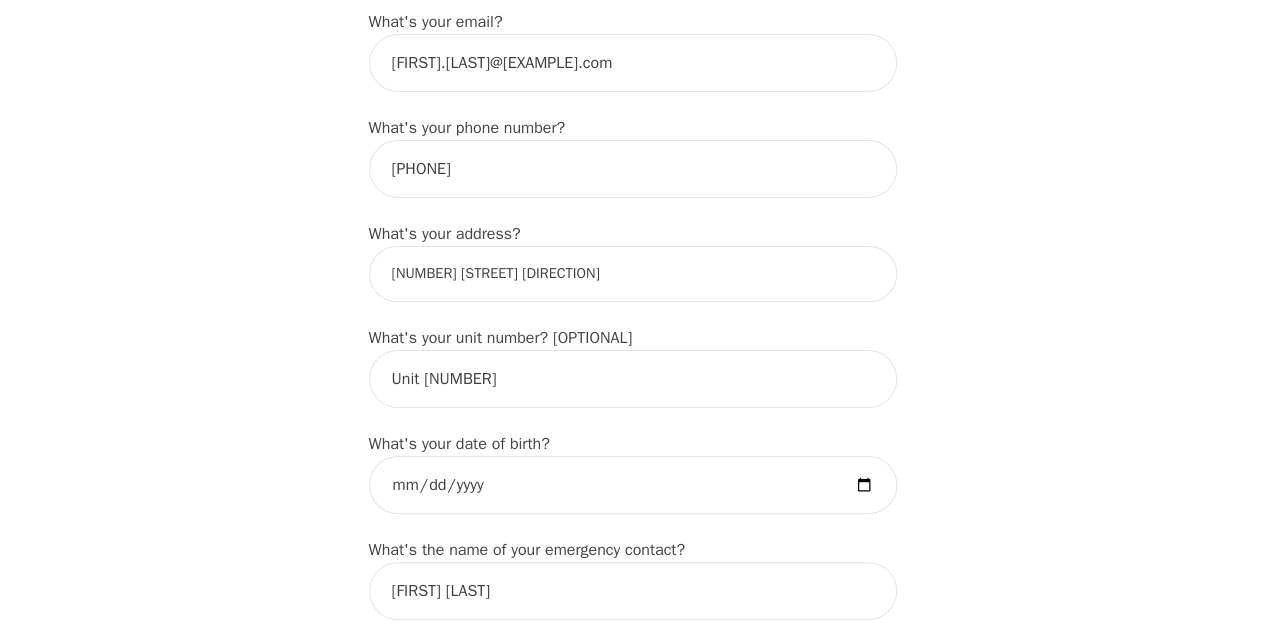 click on "[NUMBER] [STREET] [DIRECTION]" at bounding box center [633, 274] 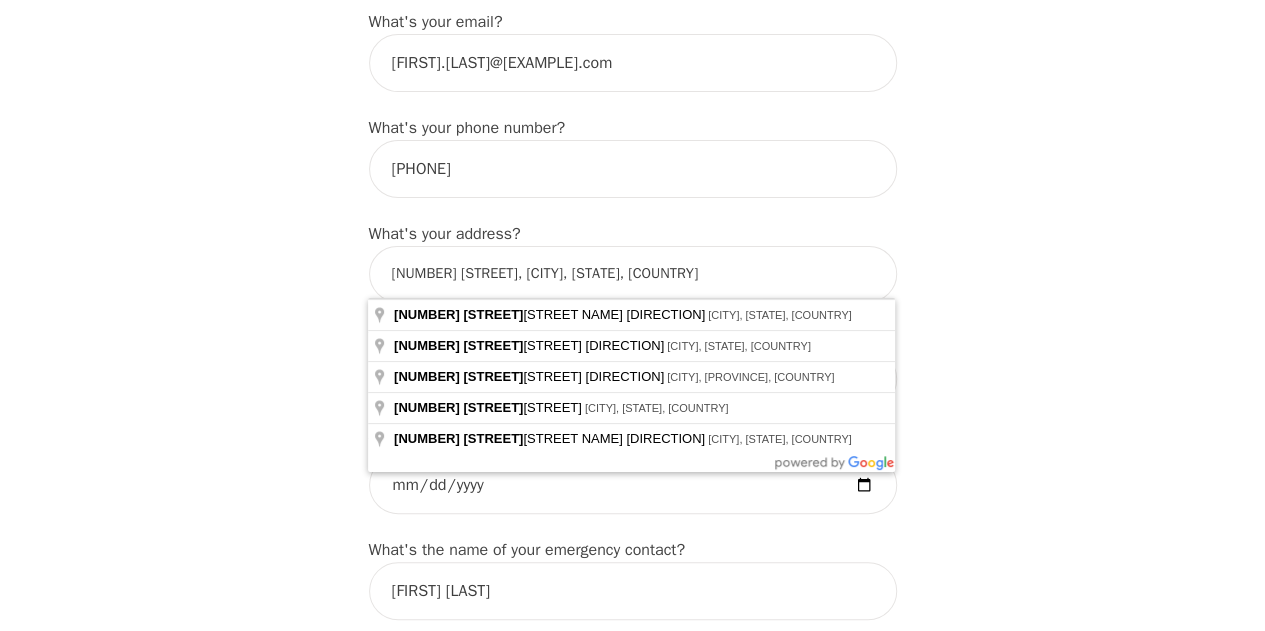 type on "[NUMBER] [STREET] [POSTAL_CODE], [COUNTRY]" 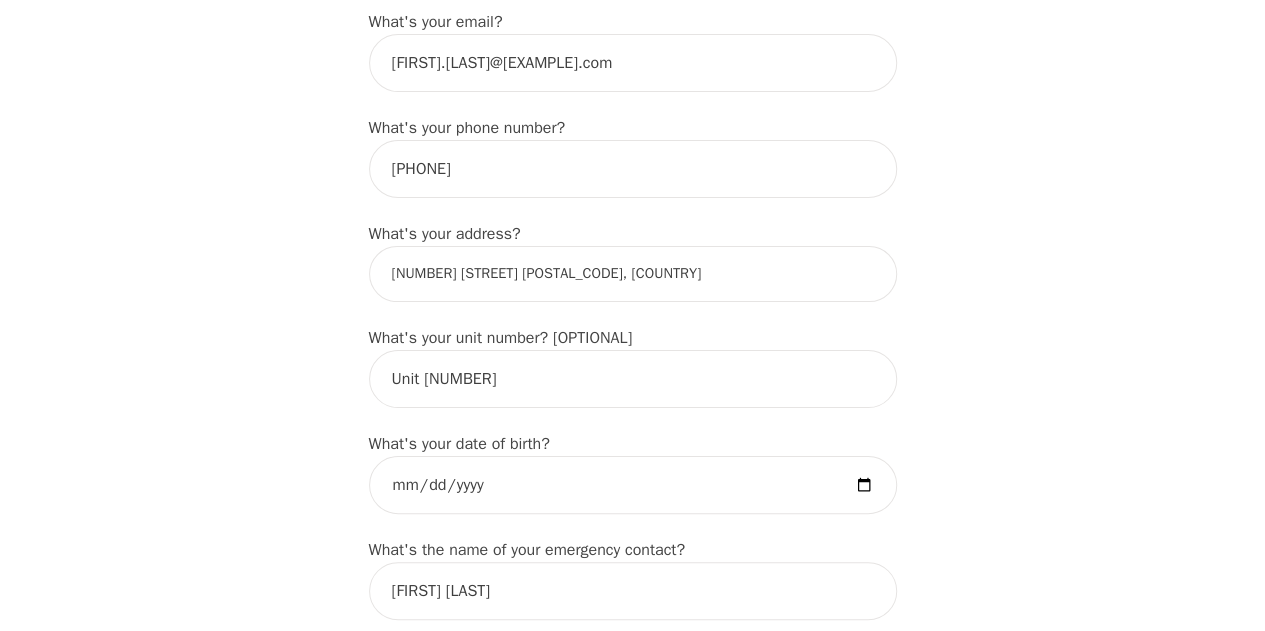 click on "Intake Assessment for [FIRST] [LAST] Part 1 of 2: Tell Us About Yourself Please complete the following information before your initial session. This step is crucial to kickstart your therapeutic journey with your therapist: What's your first name? (This will be the name on your insurance receipt) [FIRST] What's your last name? [LAST] What's your preferred name? [OPTIONAL] [FIRST] What's your email? [EMAIL] What's your phone number? [PHONE] What's your address? [NUMBER] [STREET], [CITY], [STATE] [COUNTRY] What's your unit number? [OPTIONAL] Unit [NUMBER] What's your date of birth? [DATE] What's the name of your emergency contact? [FIRST] [LAST] What's the phone number of your emergency contact? [PHONE] What's the full name of your primary care physician? Dr [LAST] [LAST] What's the phone number of your primary care physician? [PHONE] Below are optional questions - Please tell us more about yourself: What is your gender? -Select- male female non-binary intersex he/him" at bounding box center (632, 911) 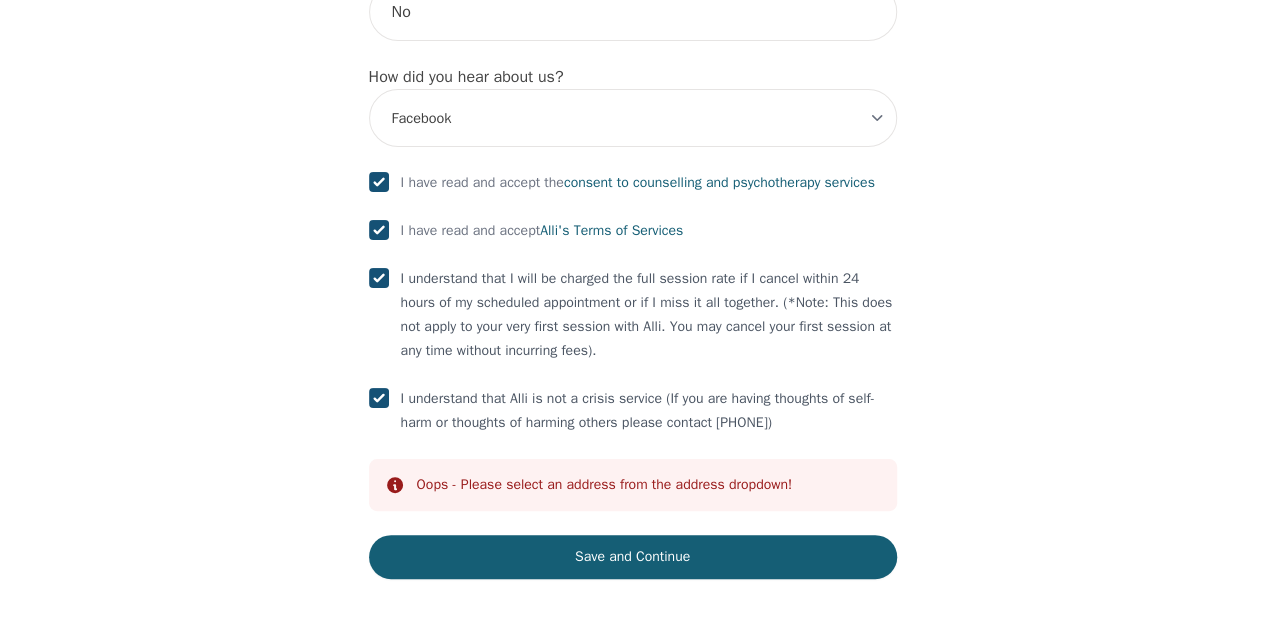 scroll, scrollTop: 2424, scrollLeft: 0, axis: vertical 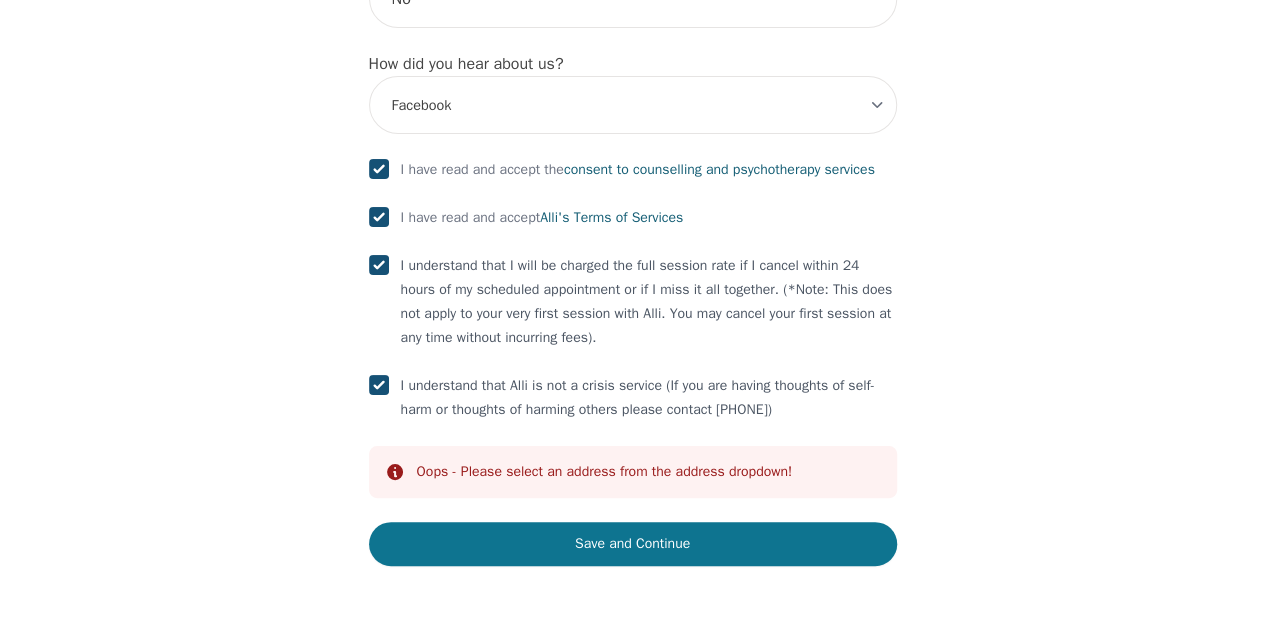 click on "Save and Continue" at bounding box center (633, 544) 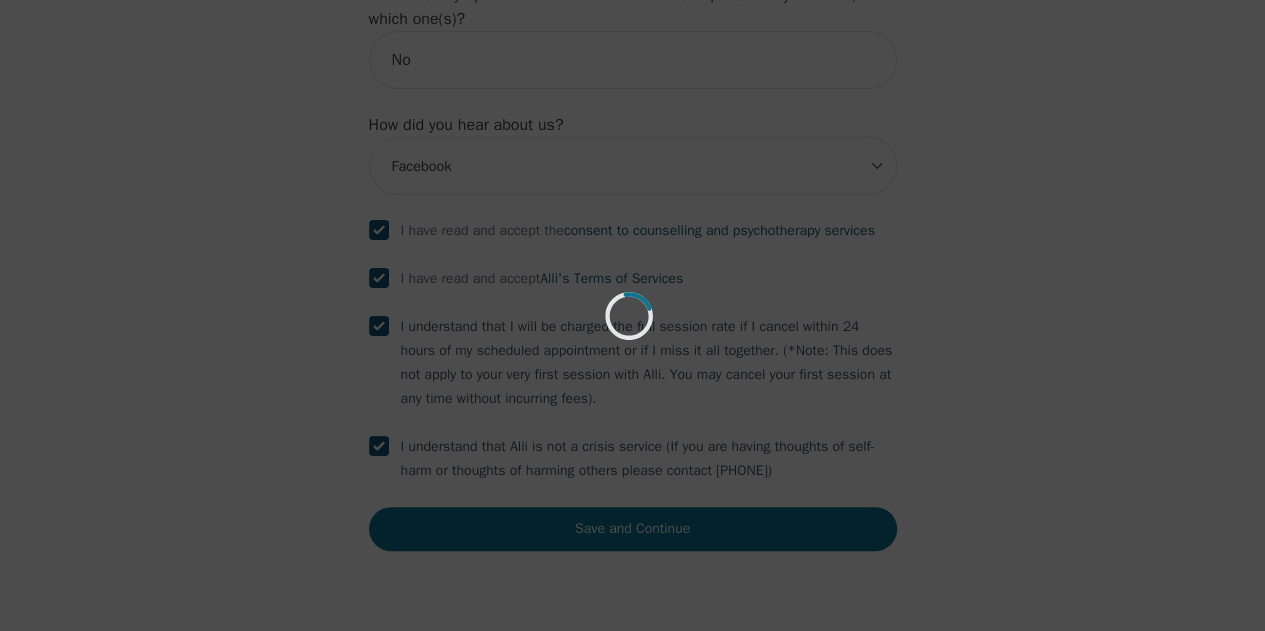 scroll, scrollTop: 2348, scrollLeft: 0, axis: vertical 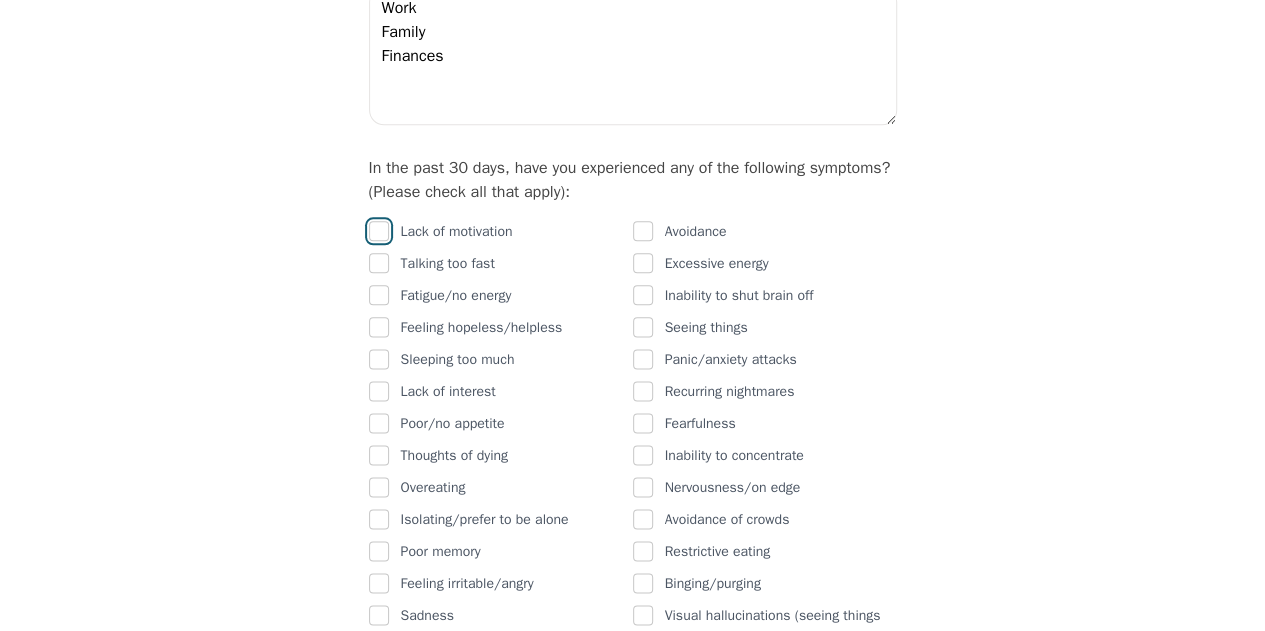 click at bounding box center (379, 231) 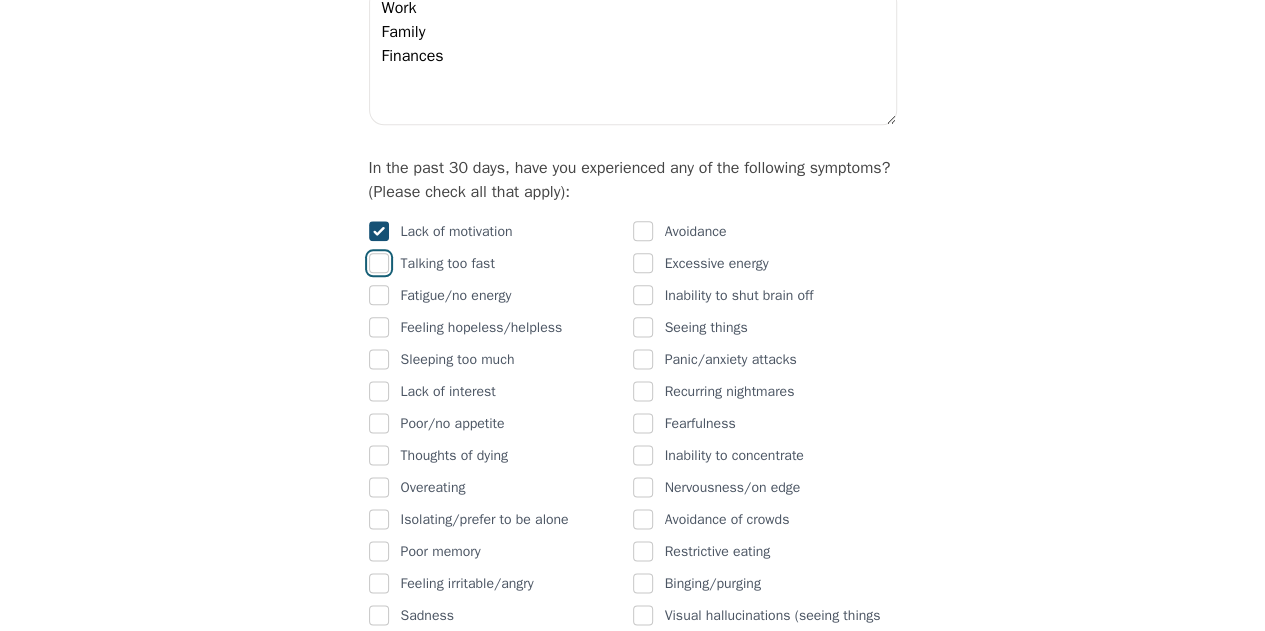 click at bounding box center [379, 263] 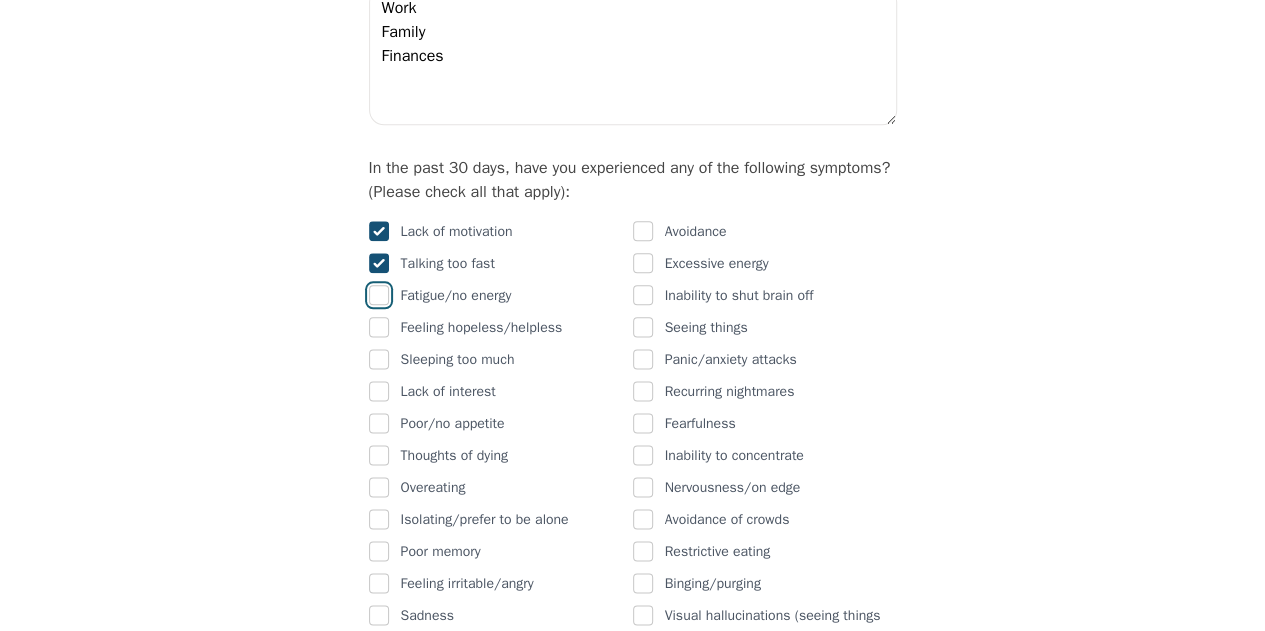 click at bounding box center (379, 295) 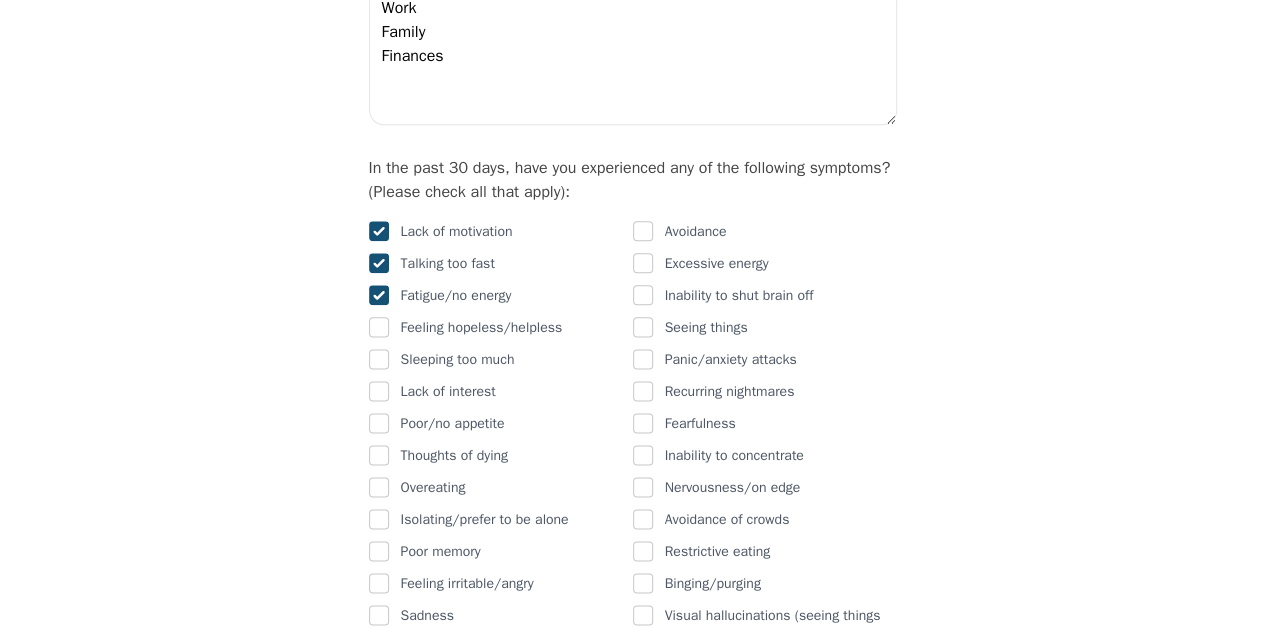 checkbox on "true" 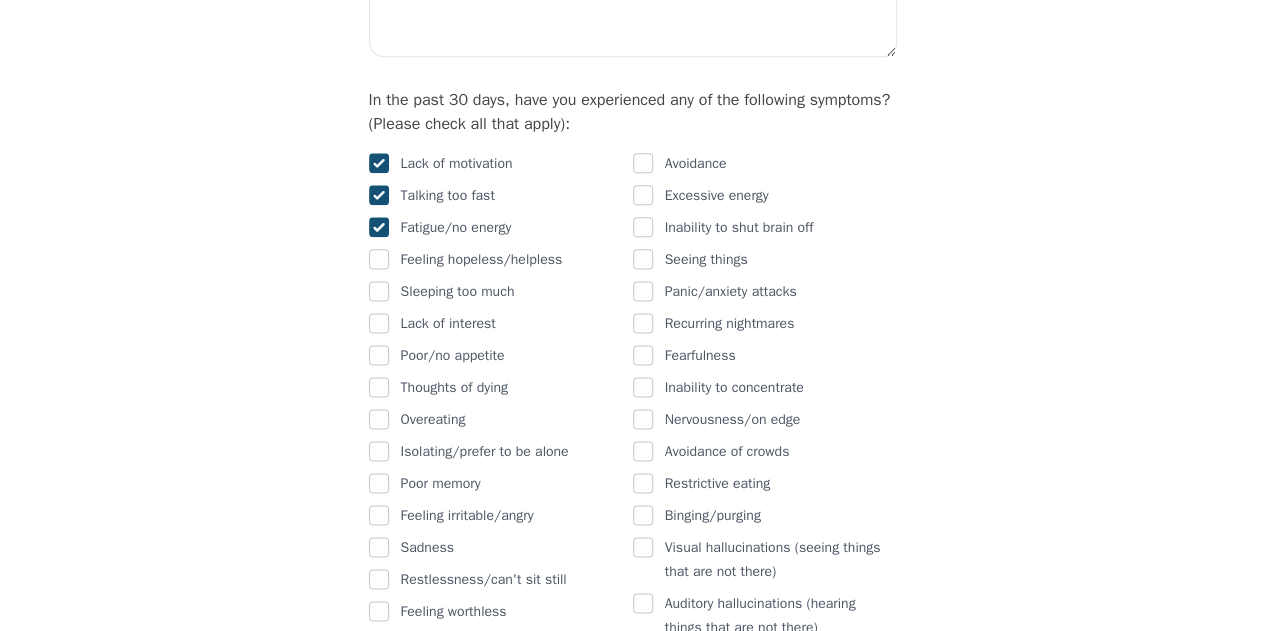 scroll, scrollTop: 1200, scrollLeft: 0, axis: vertical 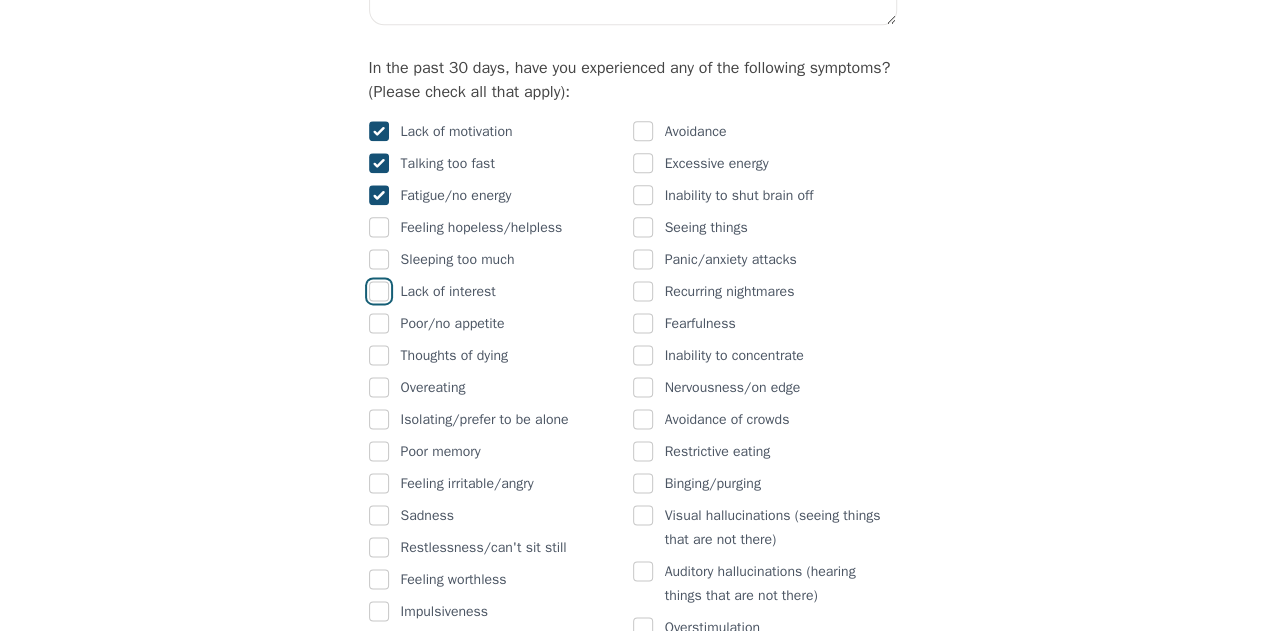 click at bounding box center [379, 291] 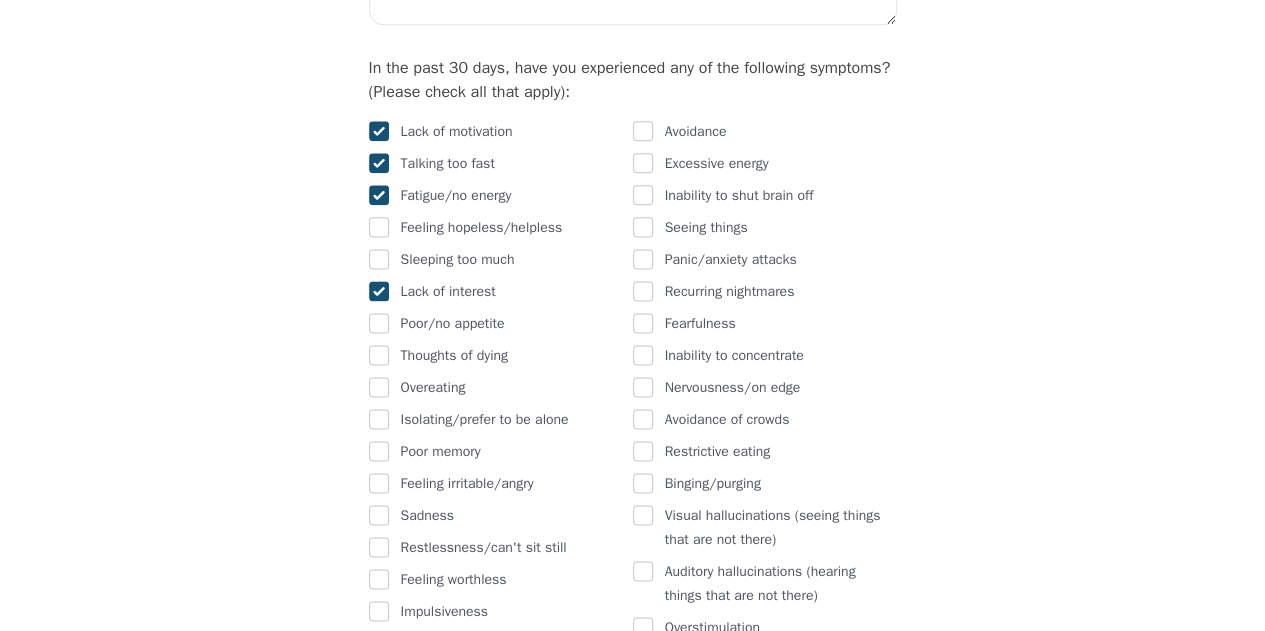 checkbox on "true" 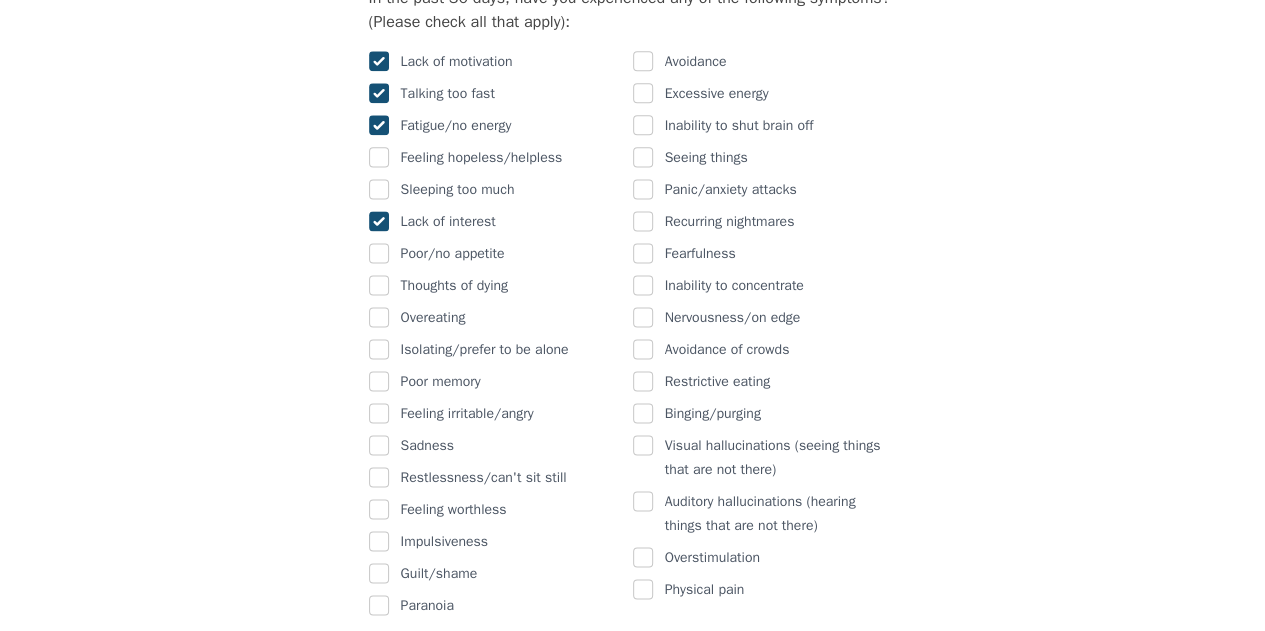 scroll, scrollTop: 1300, scrollLeft: 0, axis: vertical 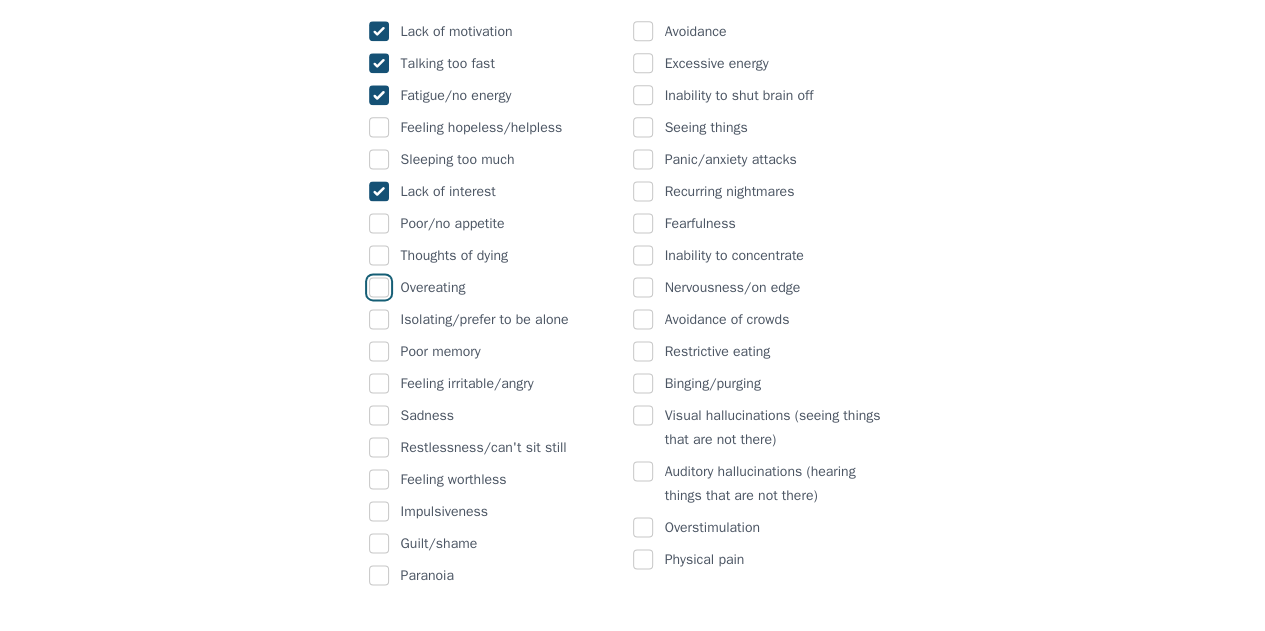 click at bounding box center [379, 287] 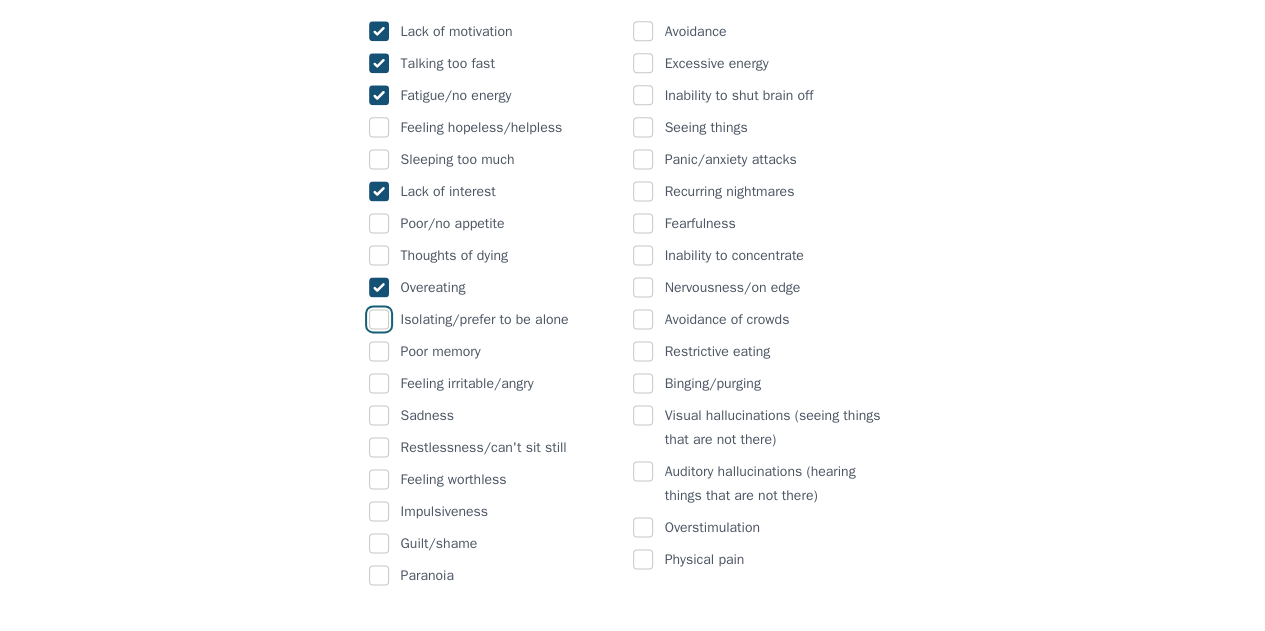 click at bounding box center (379, 319) 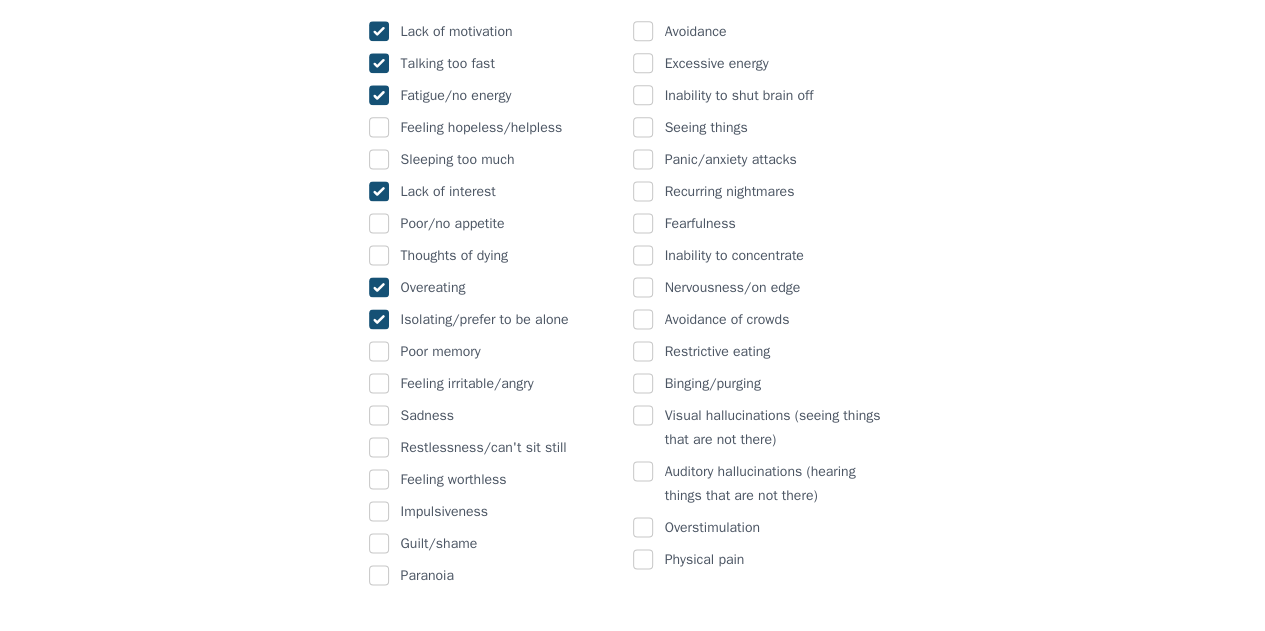 checkbox on "true" 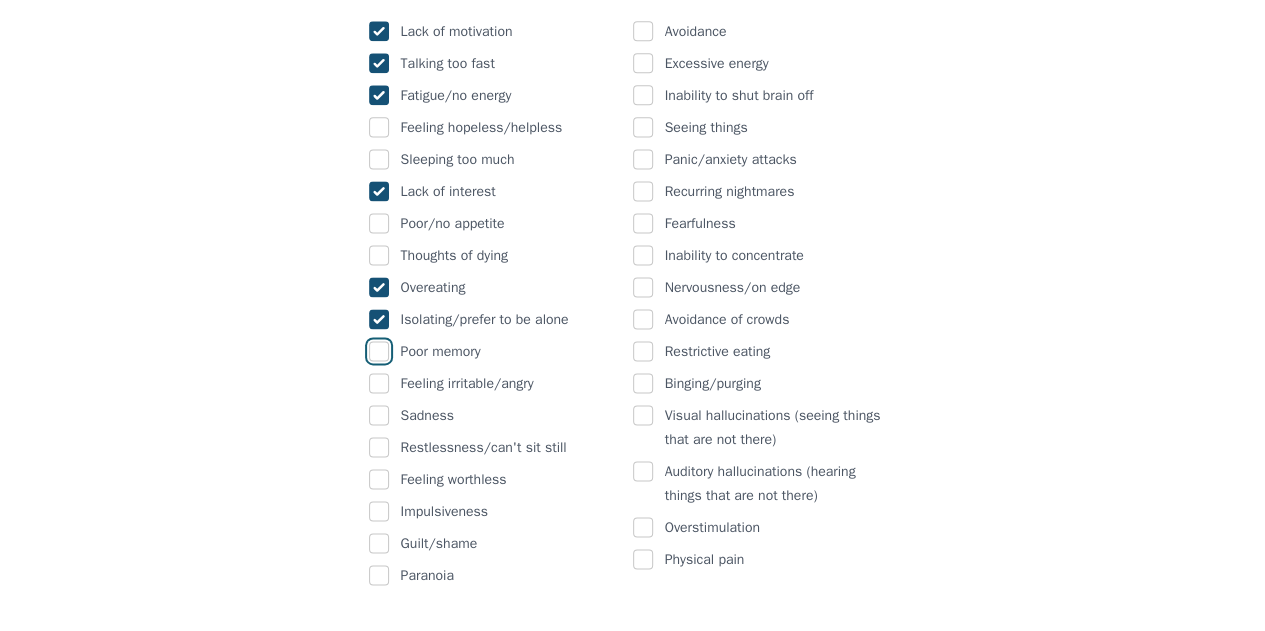 click at bounding box center [379, 351] 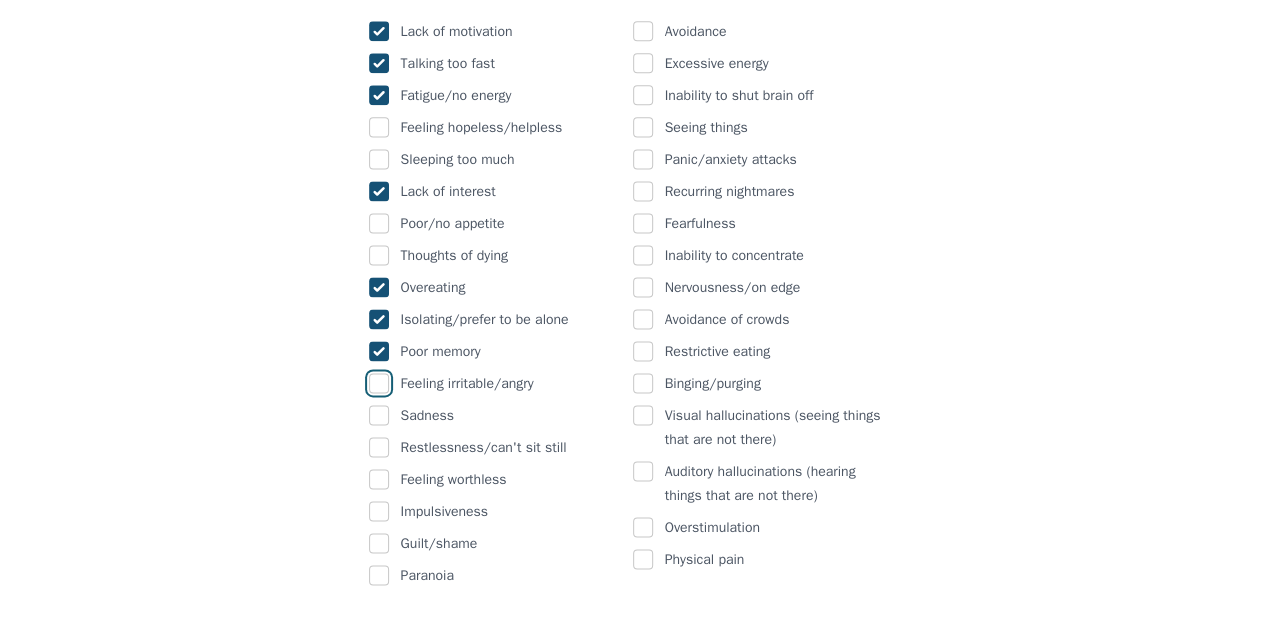 click at bounding box center (379, 383) 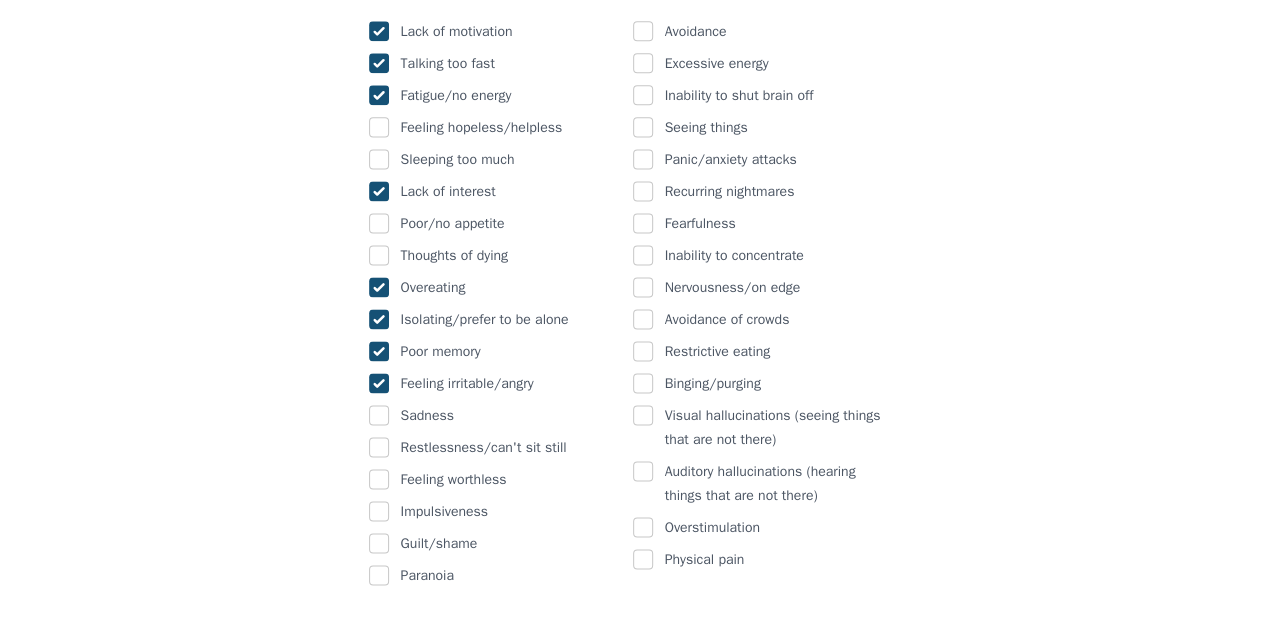 checkbox on "true" 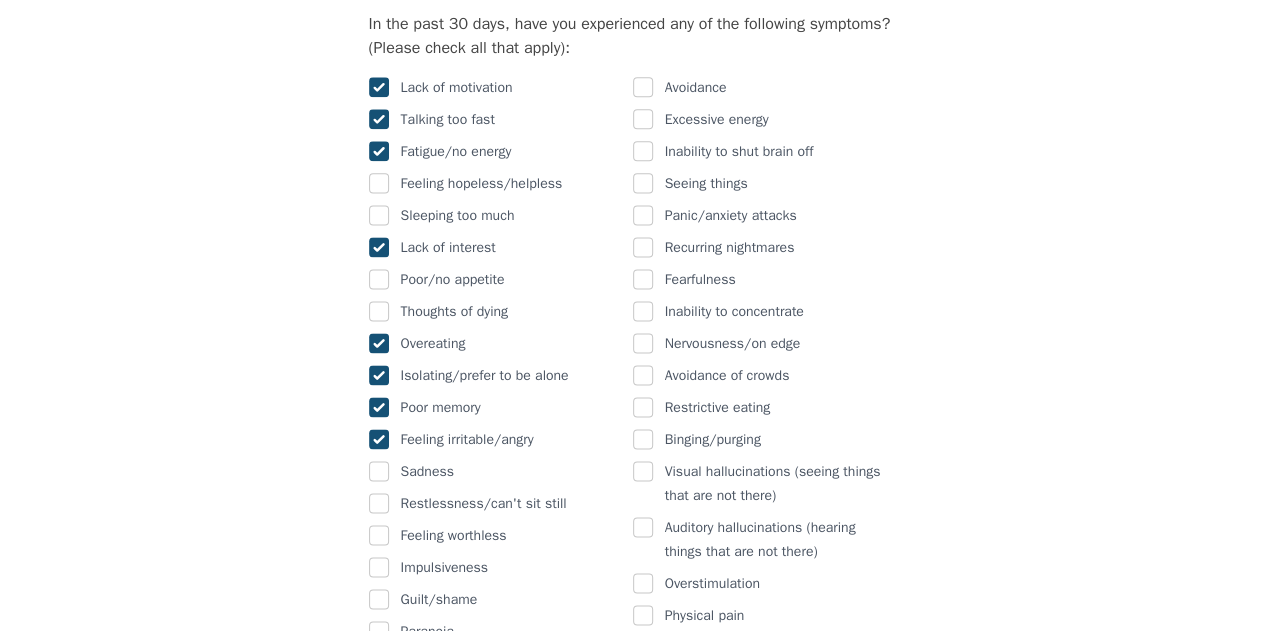 scroll, scrollTop: 1200, scrollLeft: 0, axis: vertical 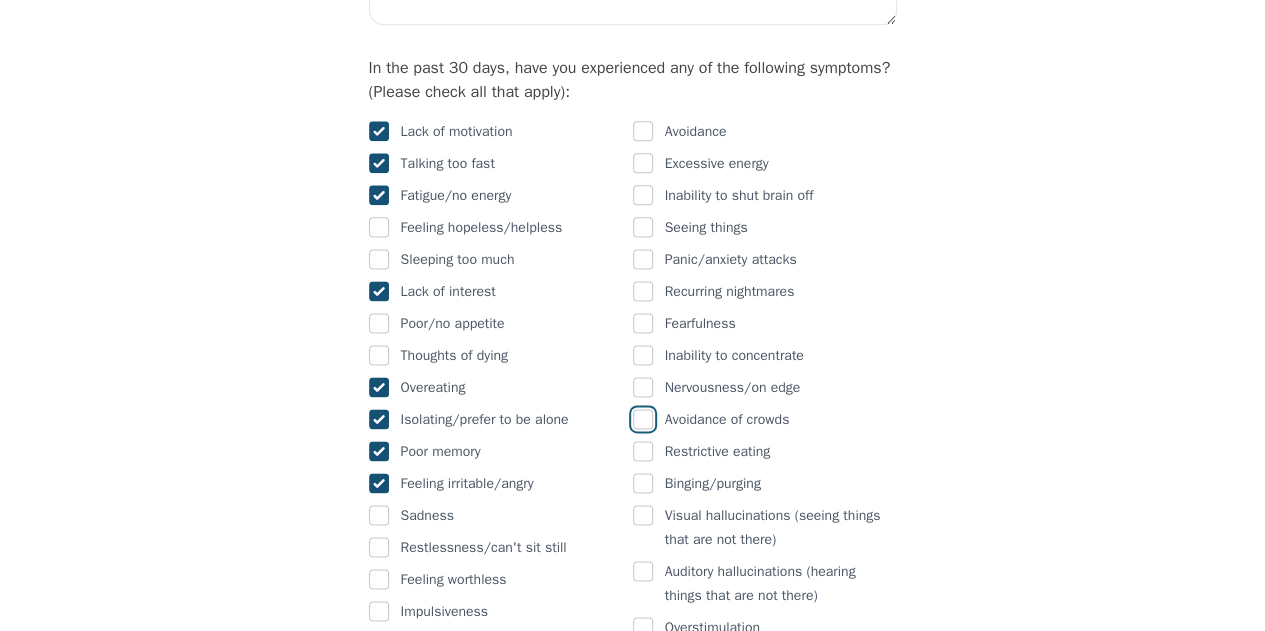 click at bounding box center (643, 419) 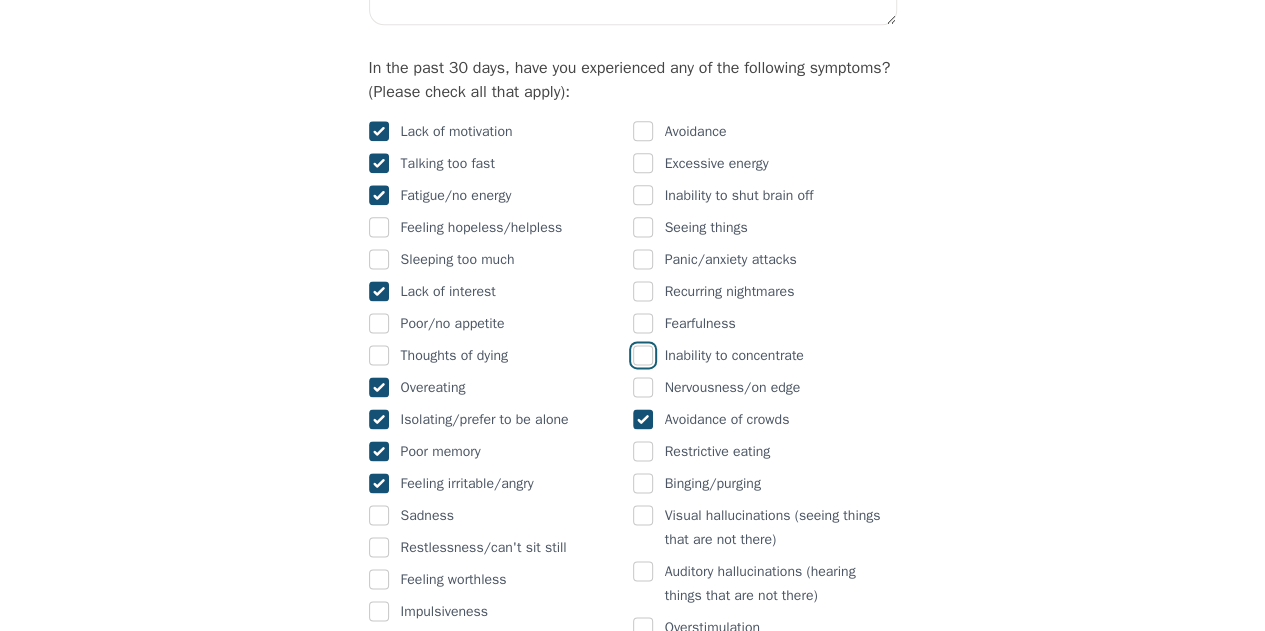 click at bounding box center [643, 355] 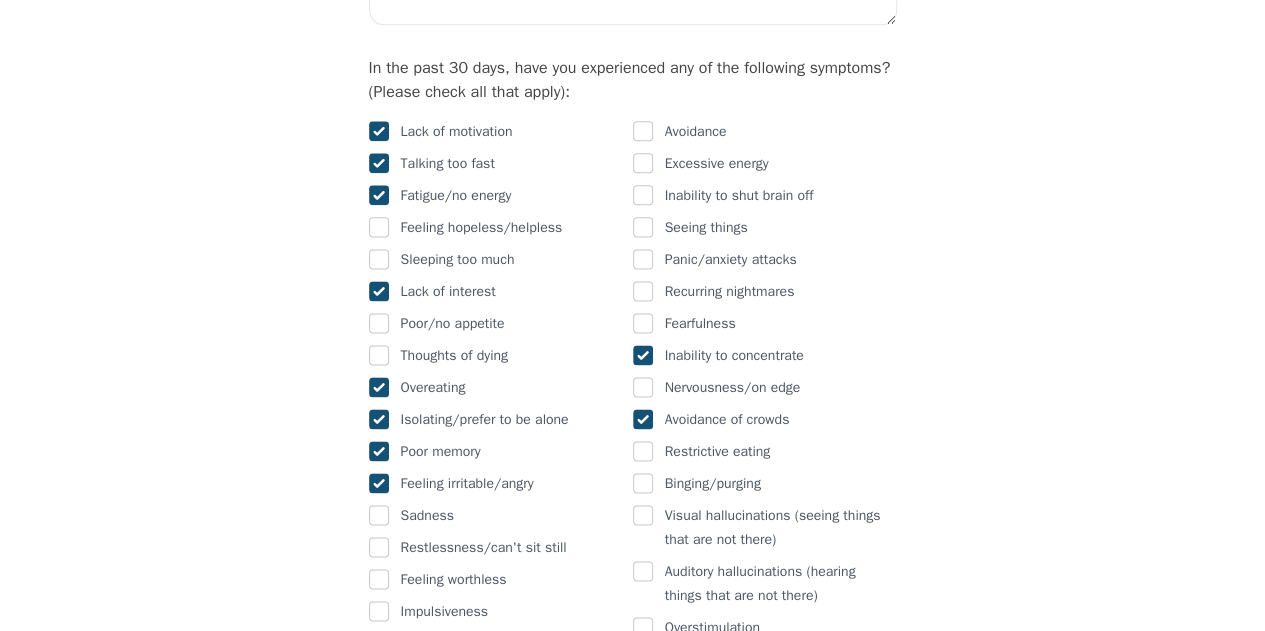 checkbox on "true" 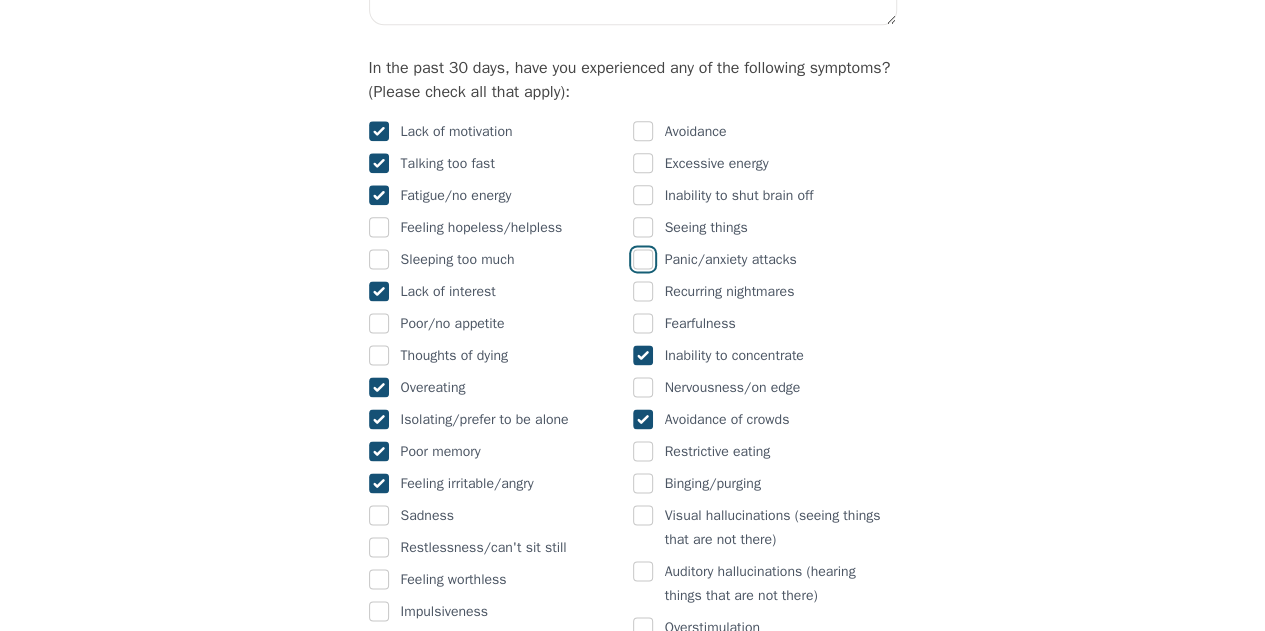 click at bounding box center (643, 259) 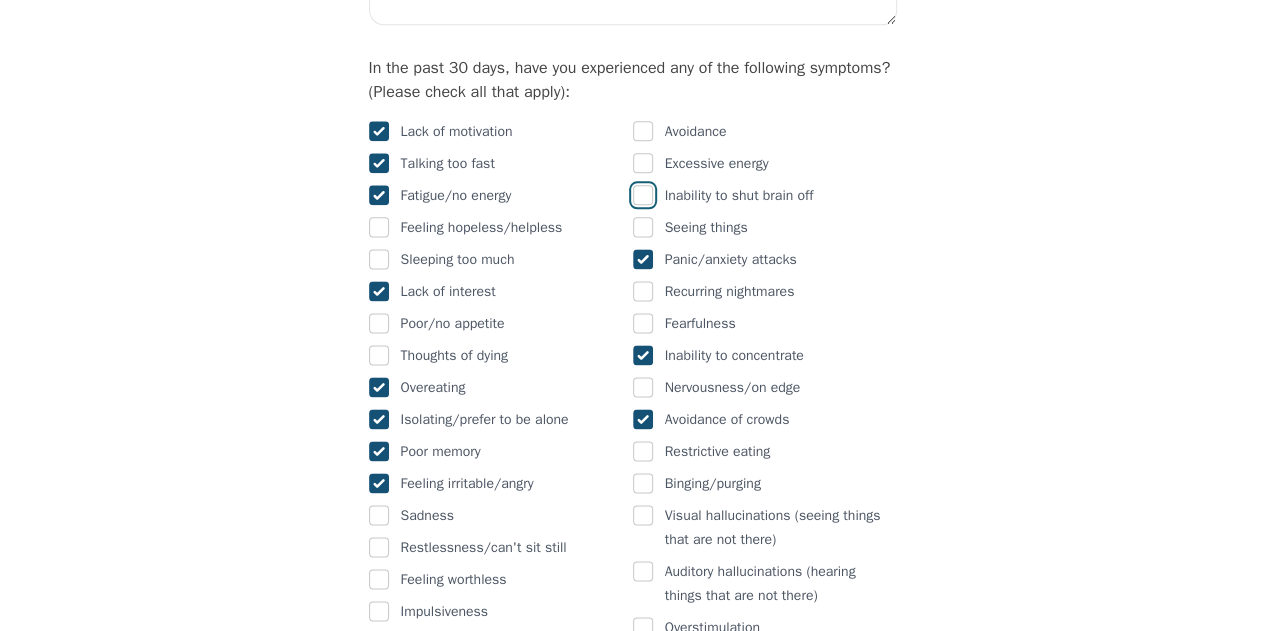 click at bounding box center (643, 195) 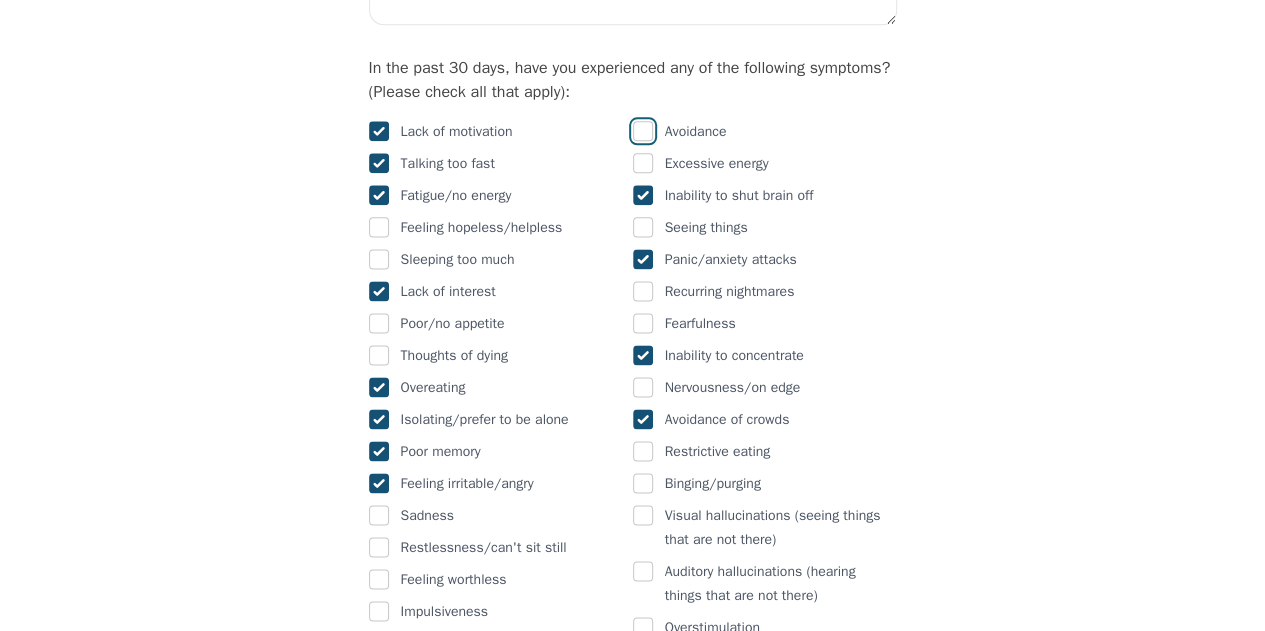 click at bounding box center (643, 131) 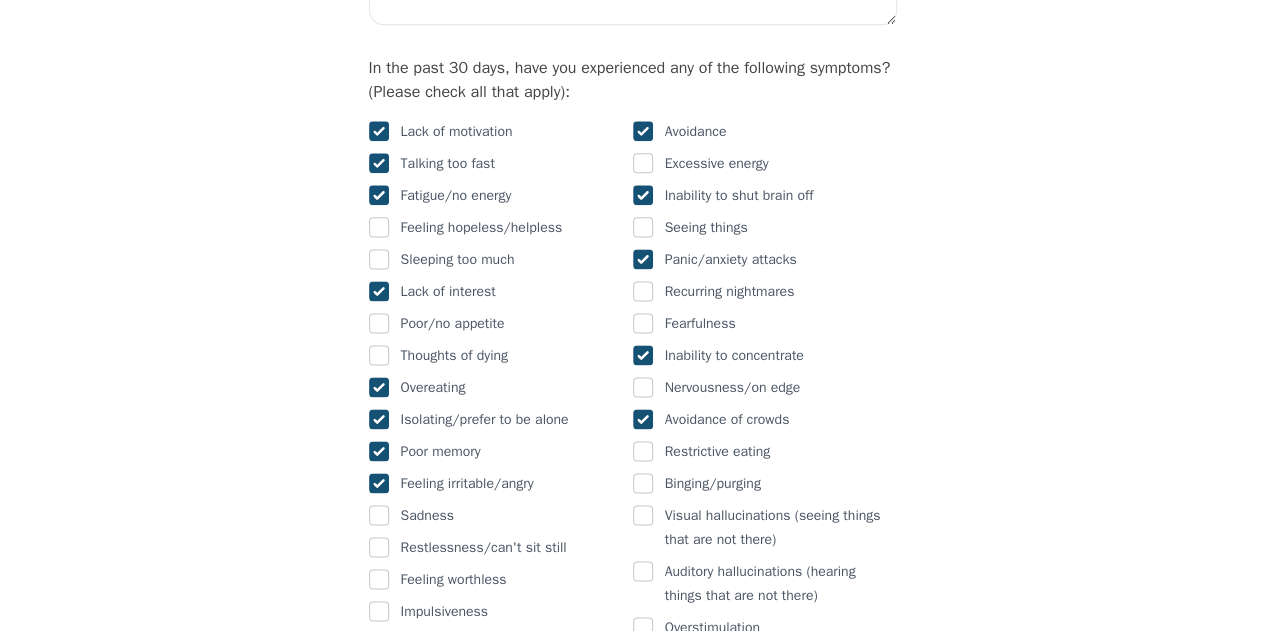 checkbox on "true" 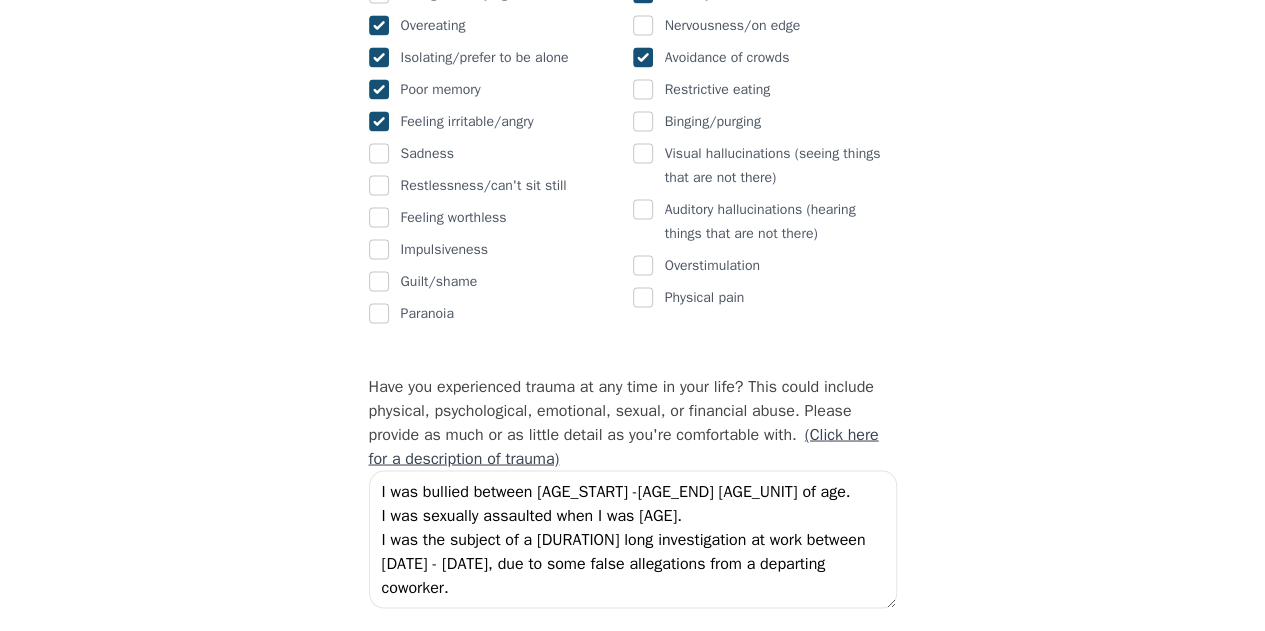 scroll, scrollTop: 1600, scrollLeft: 0, axis: vertical 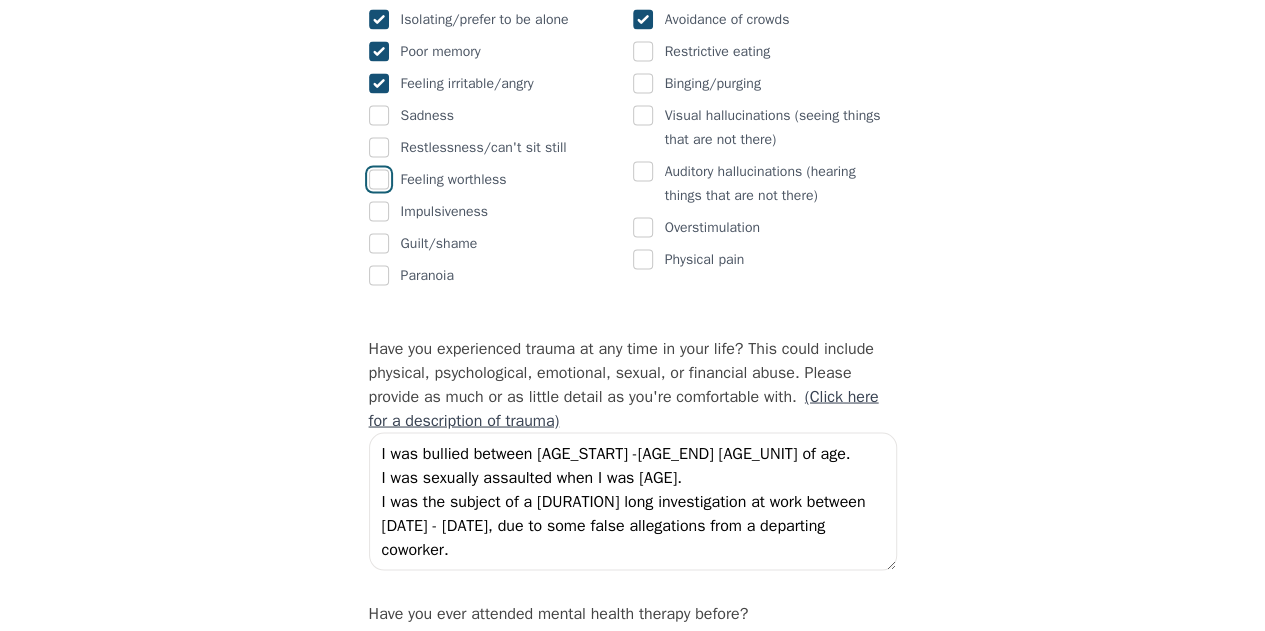 click at bounding box center (379, 179) 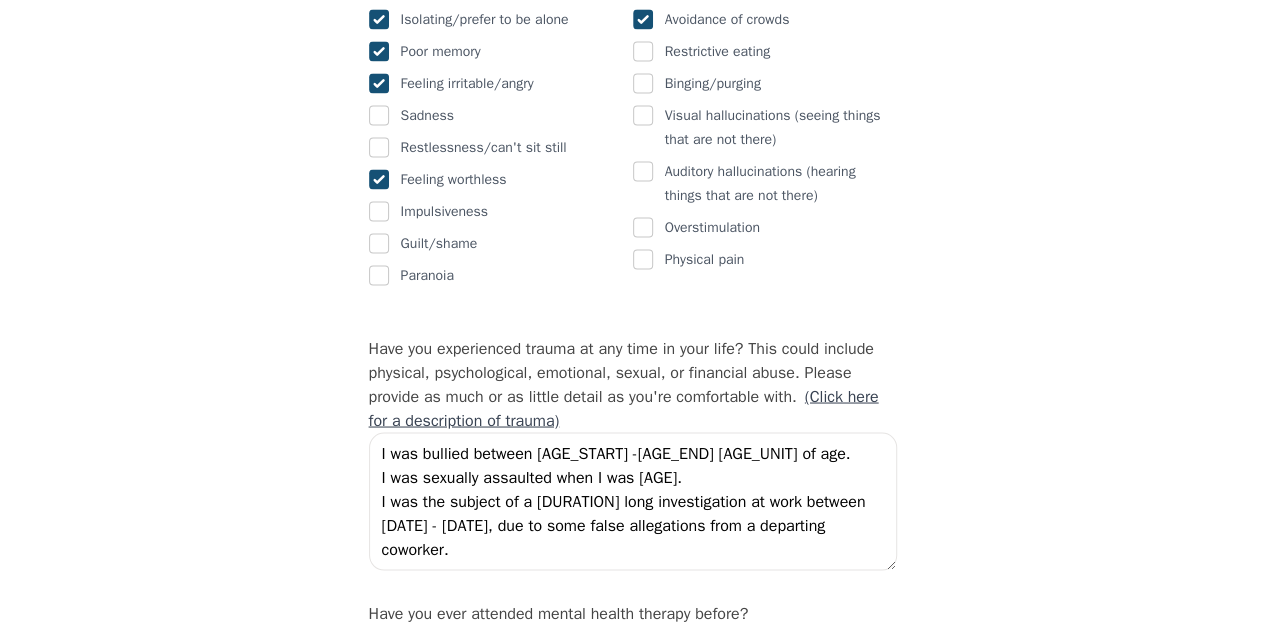 checkbox on "true" 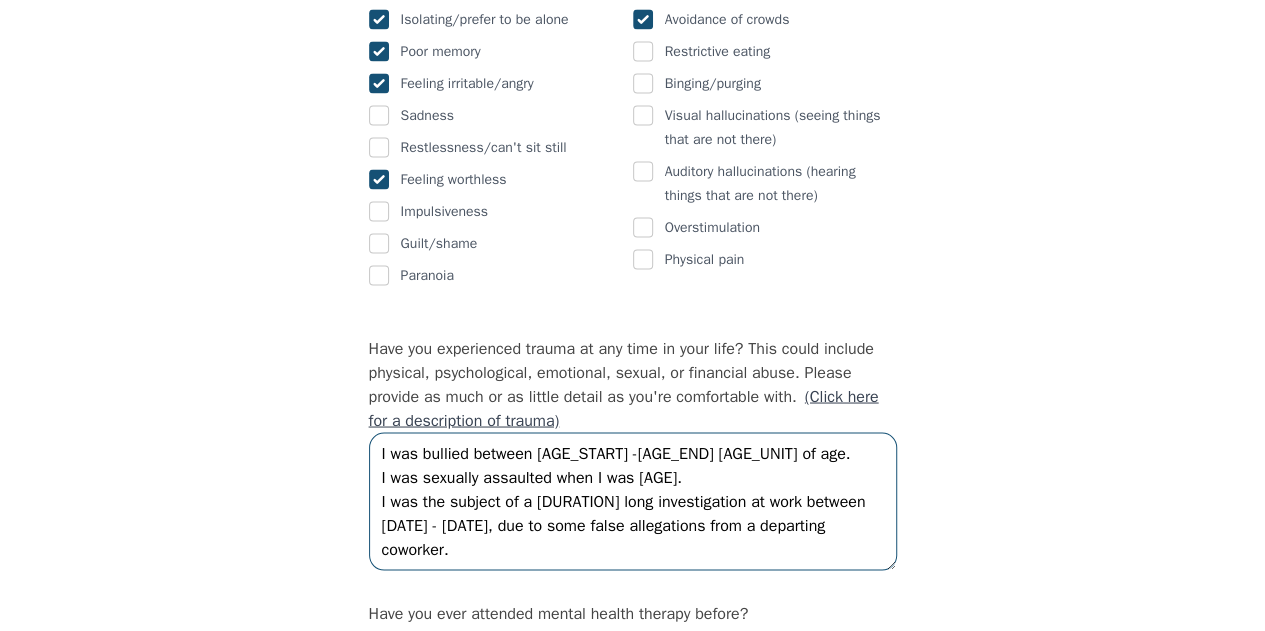 drag, startPoint x: 485, startPoint y: 495, endPoint x: 492, endPoint y: 529, distance: 34.713108 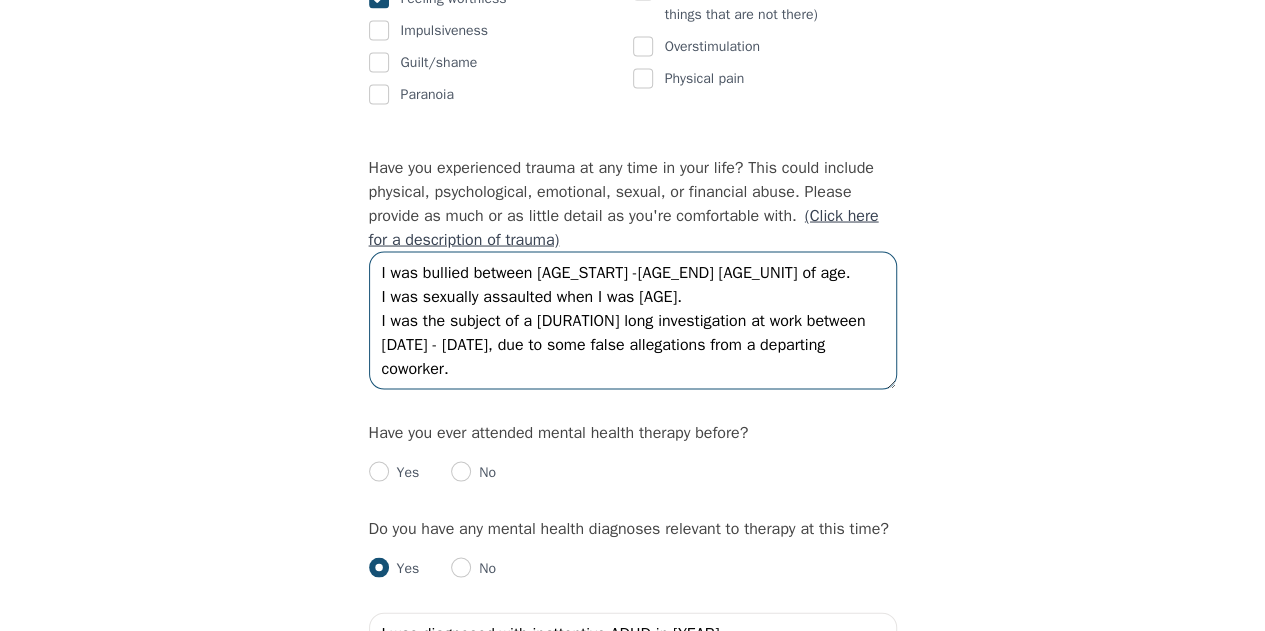 scroll, scrollTop: 1900, scrollLeft: 0, axis: vertical 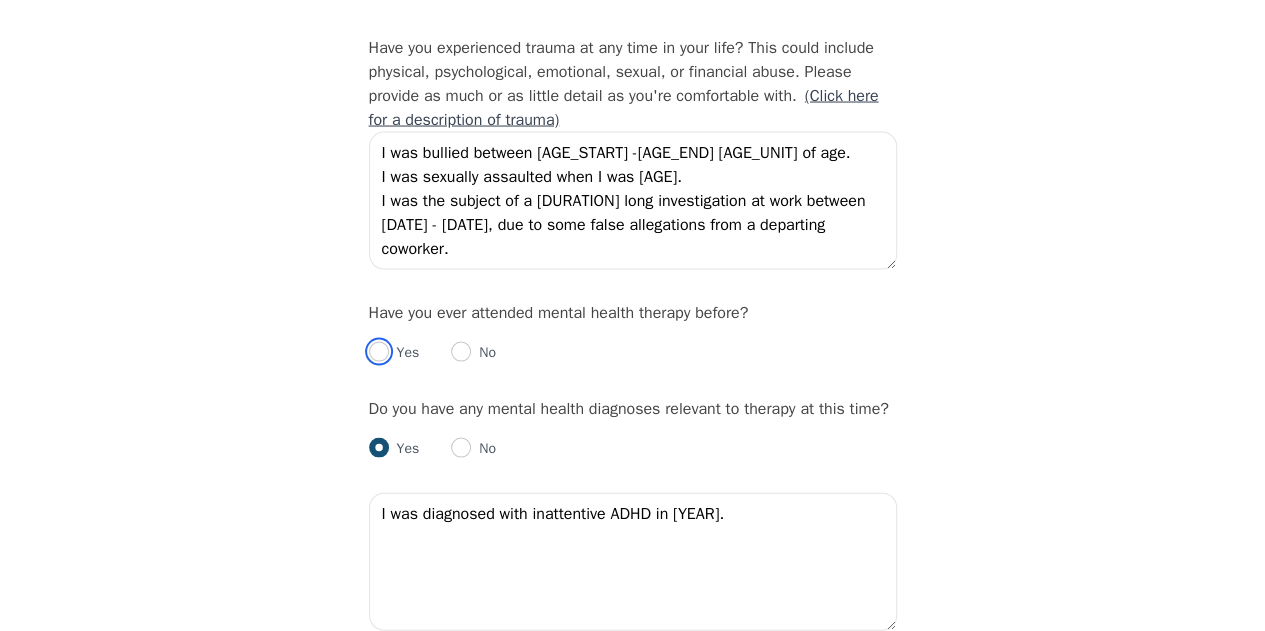click at bounding box center [379, 352] 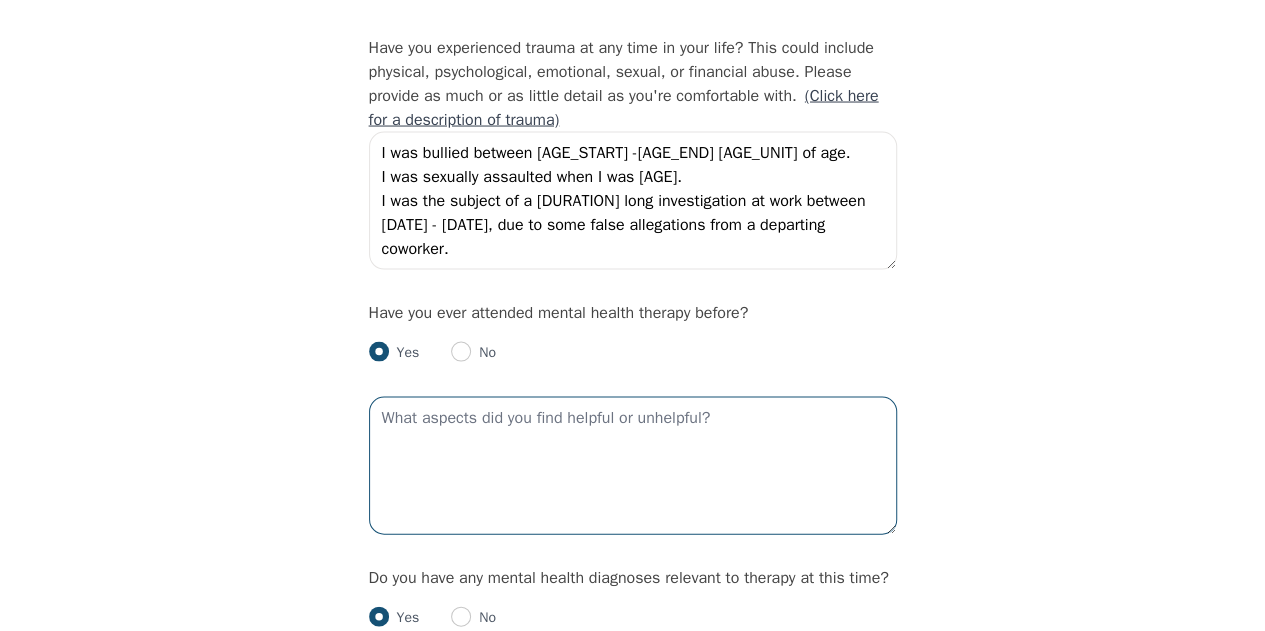 click at bounding box center [633, 466] 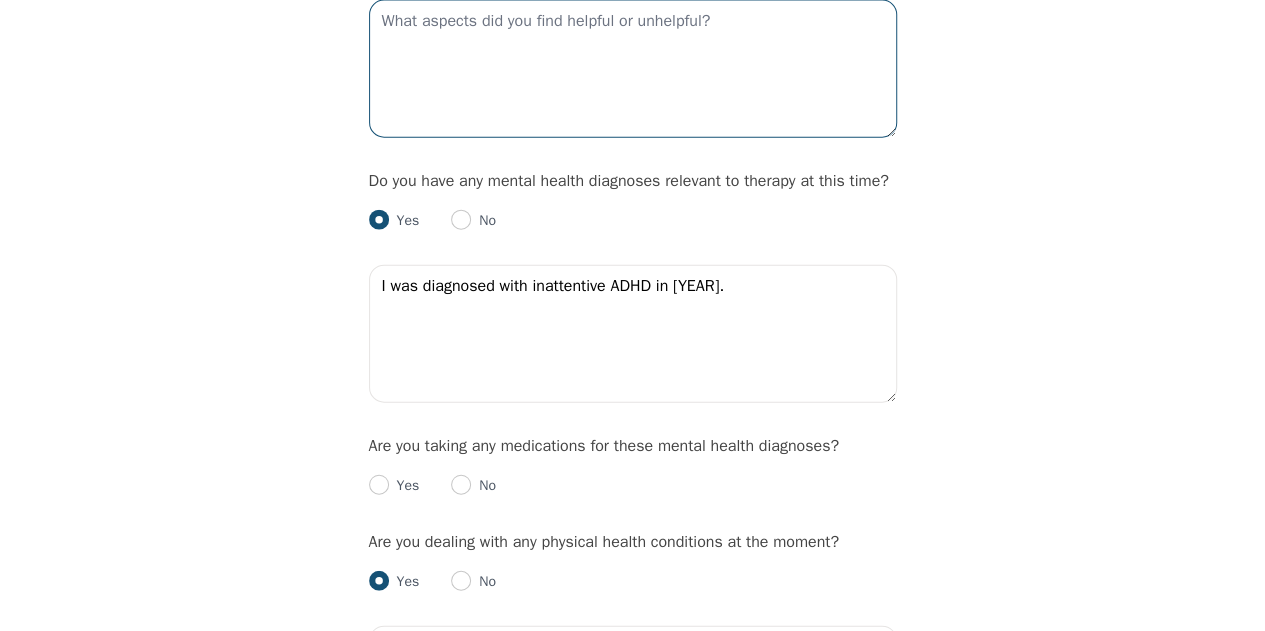 scroll, scrollTop: 2300, scrollLeft: 0, axis: vertical 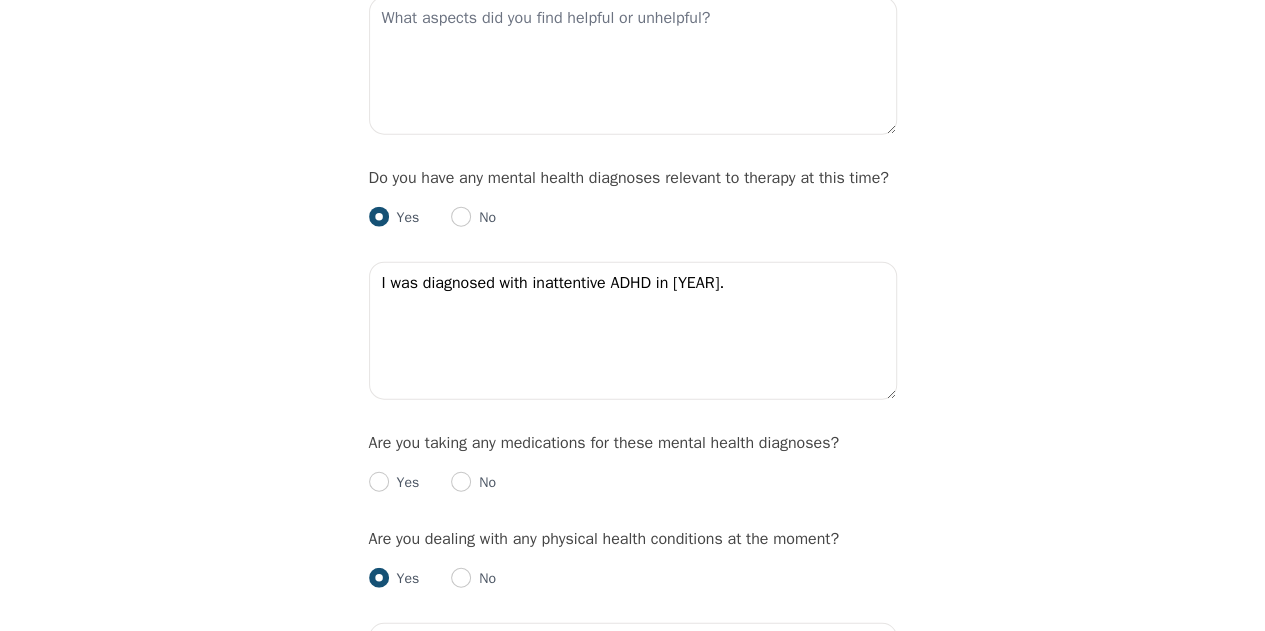 click on "No" at bounding box center (473, 483) 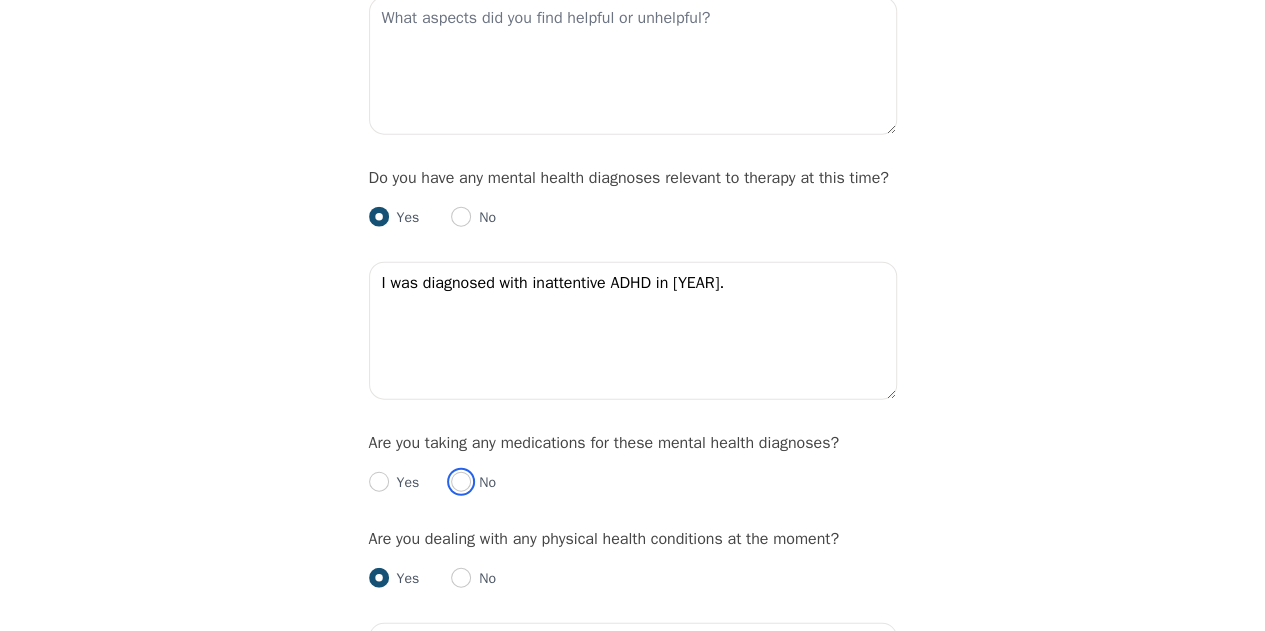 click at bounding box center [461, 482] 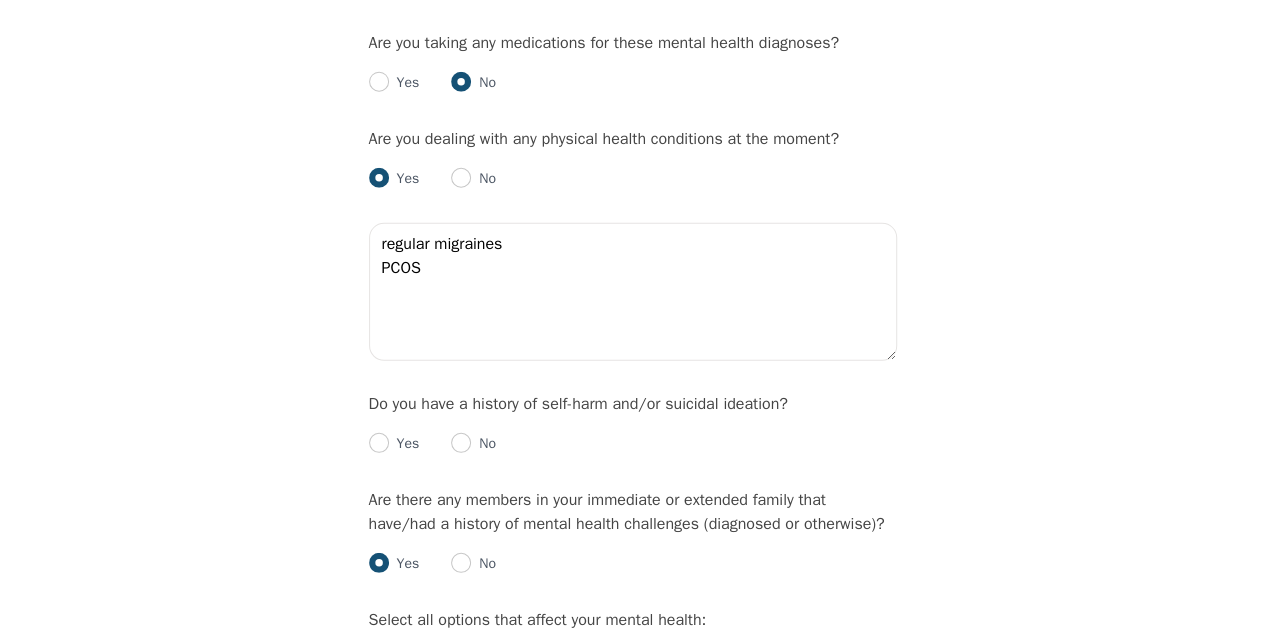 scroll, scrollTop: 2800, scrollLeft: 0, axis: vertical 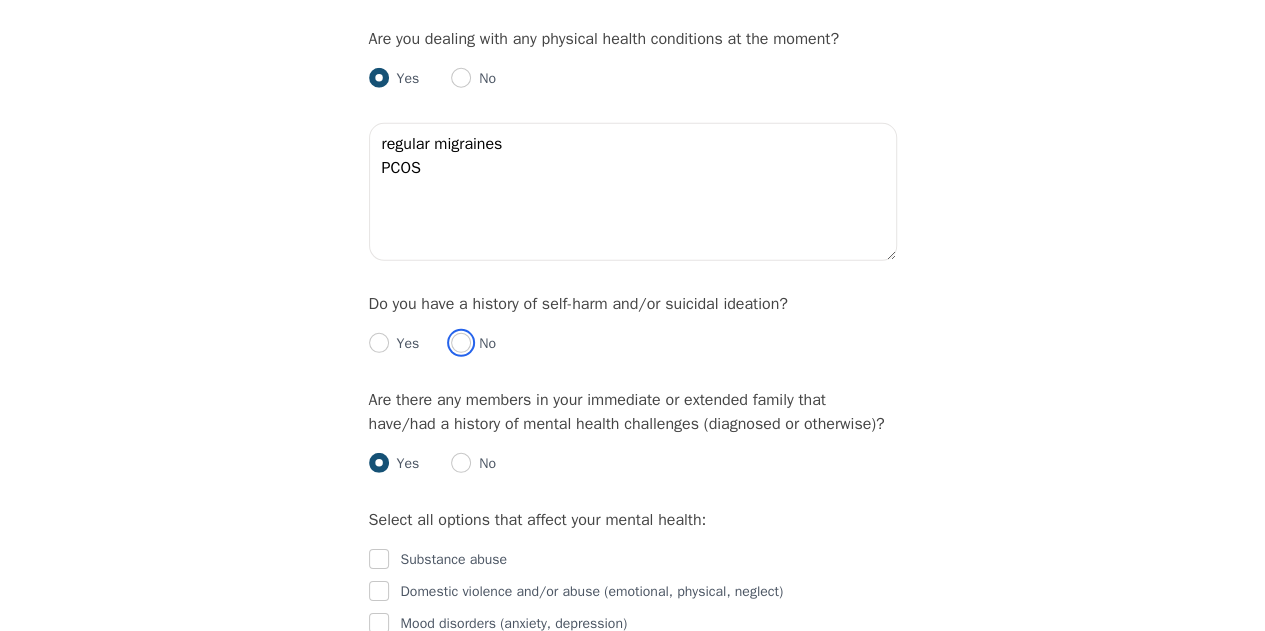 click at bounding box center [461, 343] 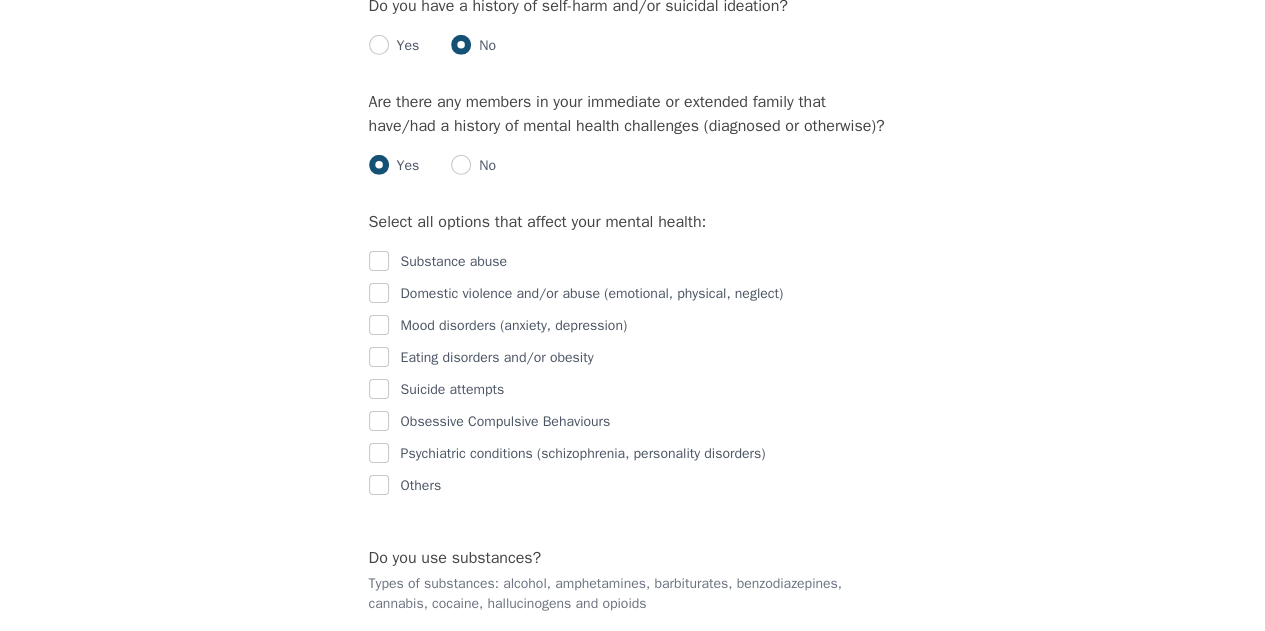 scroll, scrollTop: 3100, scrollLeft: 0, axis: vertical 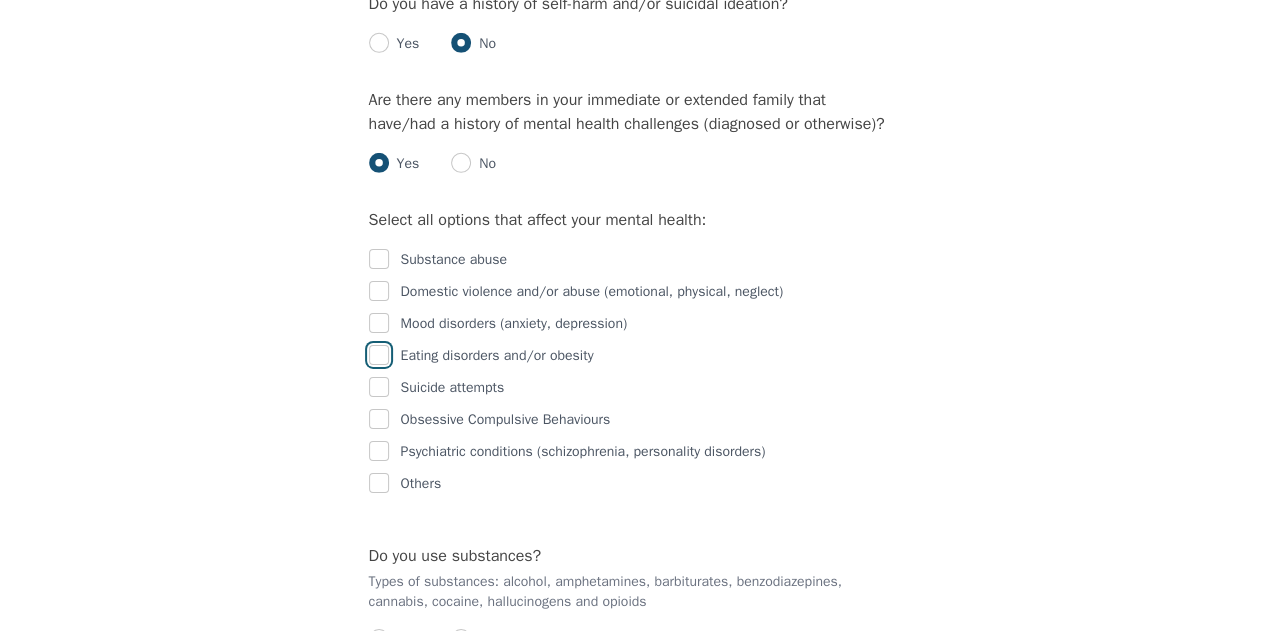 click at bounding box center (379, 355) 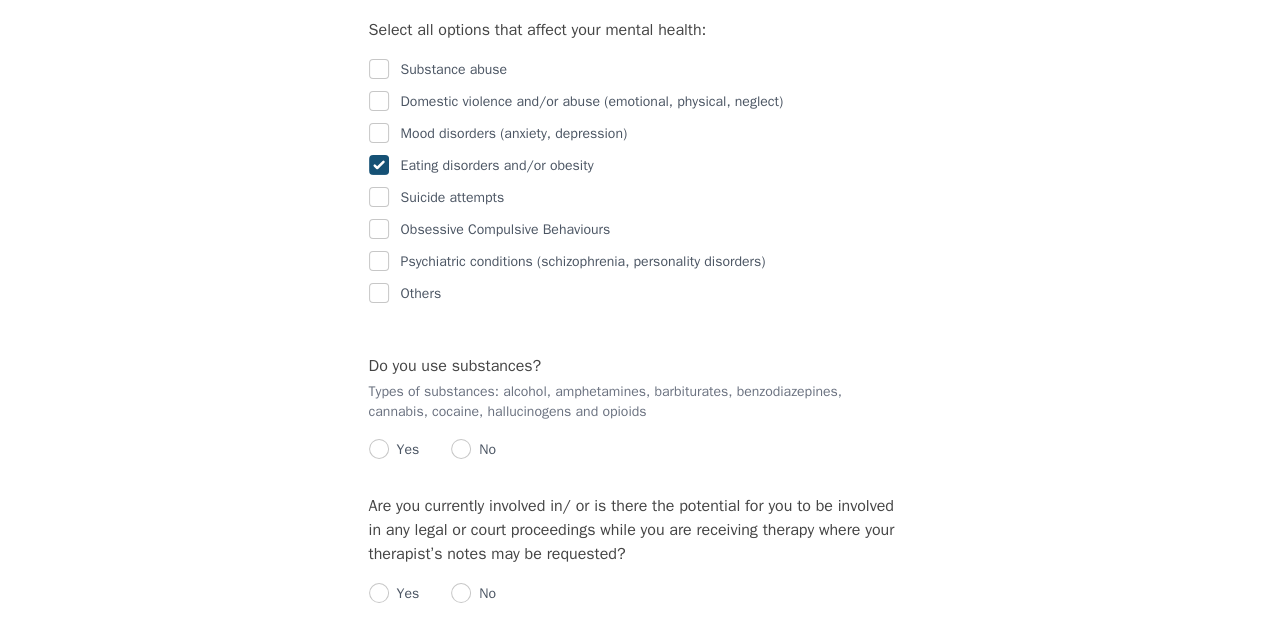 scroll, scrollTop: 3300, scrollLeft: 0, axis: vertical 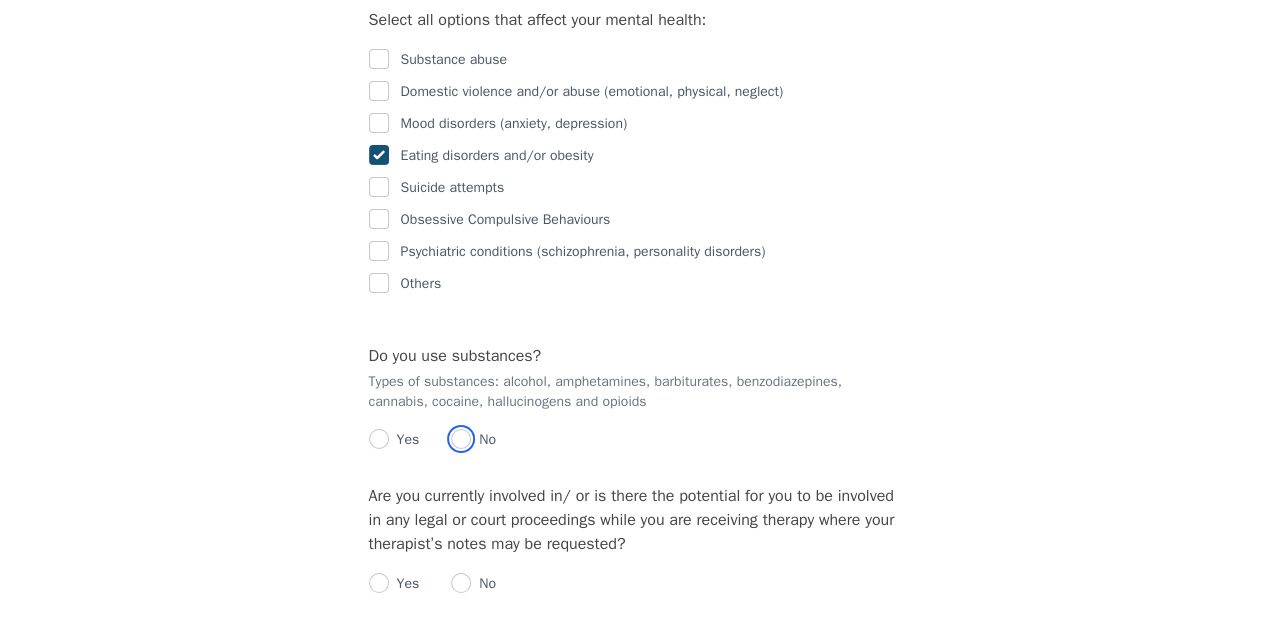 click at bounding box center (461, 439) 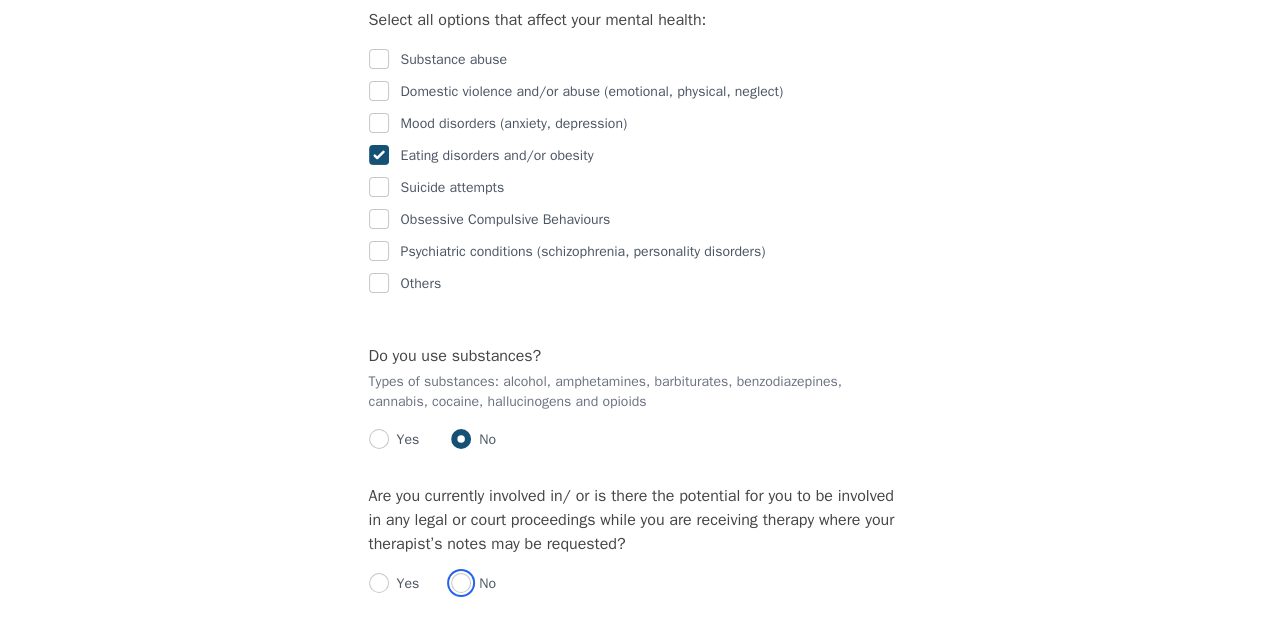 click at bounding box center [461, 583] 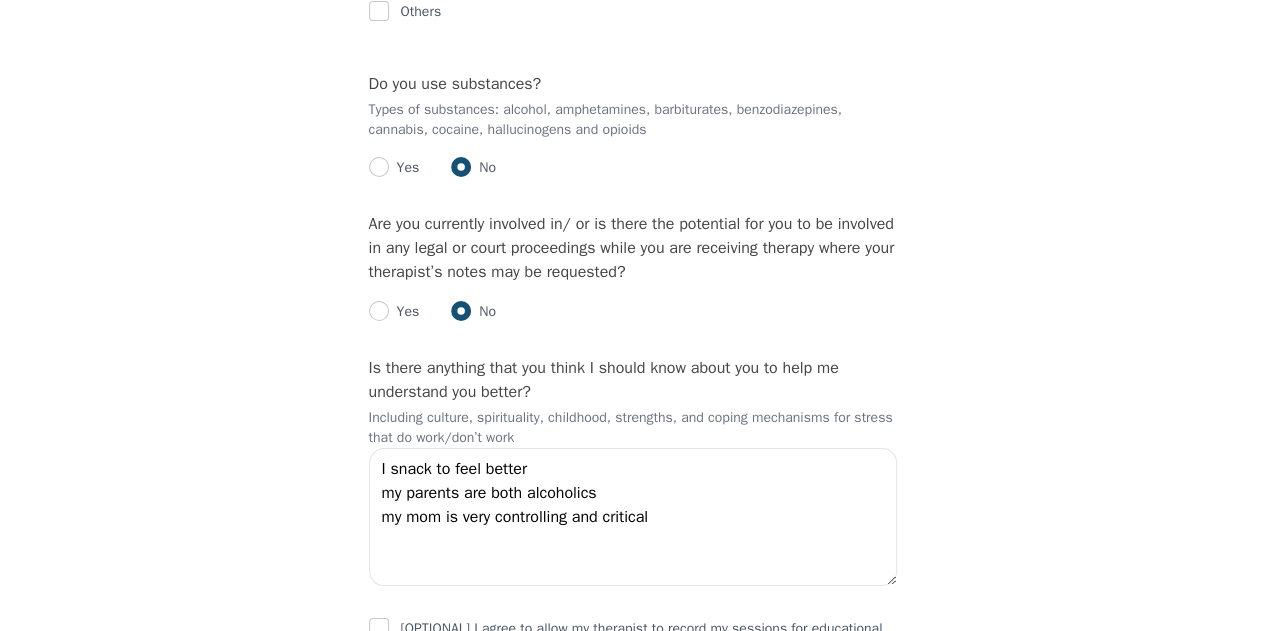 scroll, scrollTop: 3600, scrollLeft: 0, axis: vertical 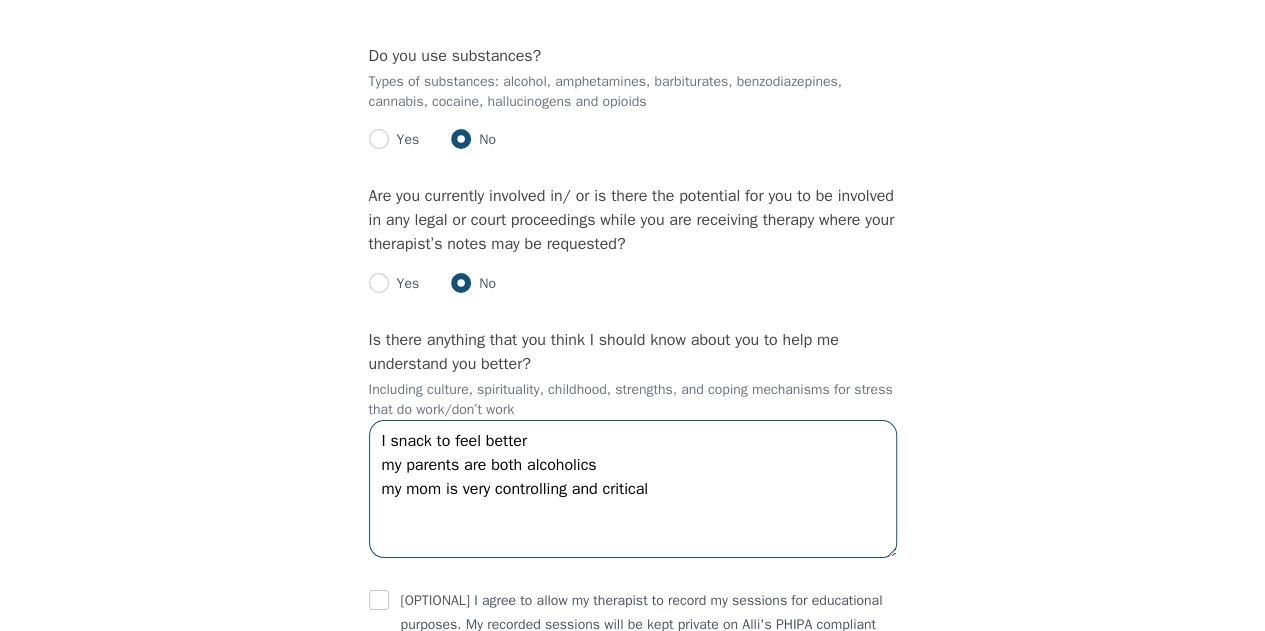 click on "I snack to feel better
my parents are both alcoholics
my mom is very controlling and critical" at bounding box center [633, 489] 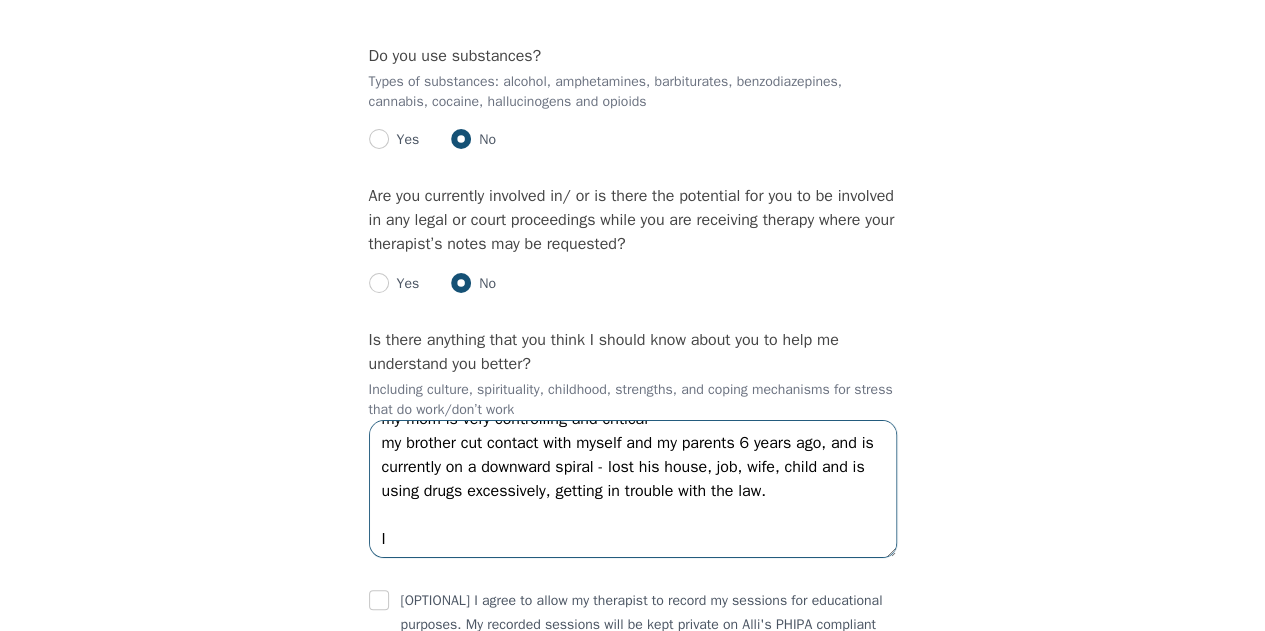 scroll, scrollTop: 72, scrollLeft: 0, axis: vertical 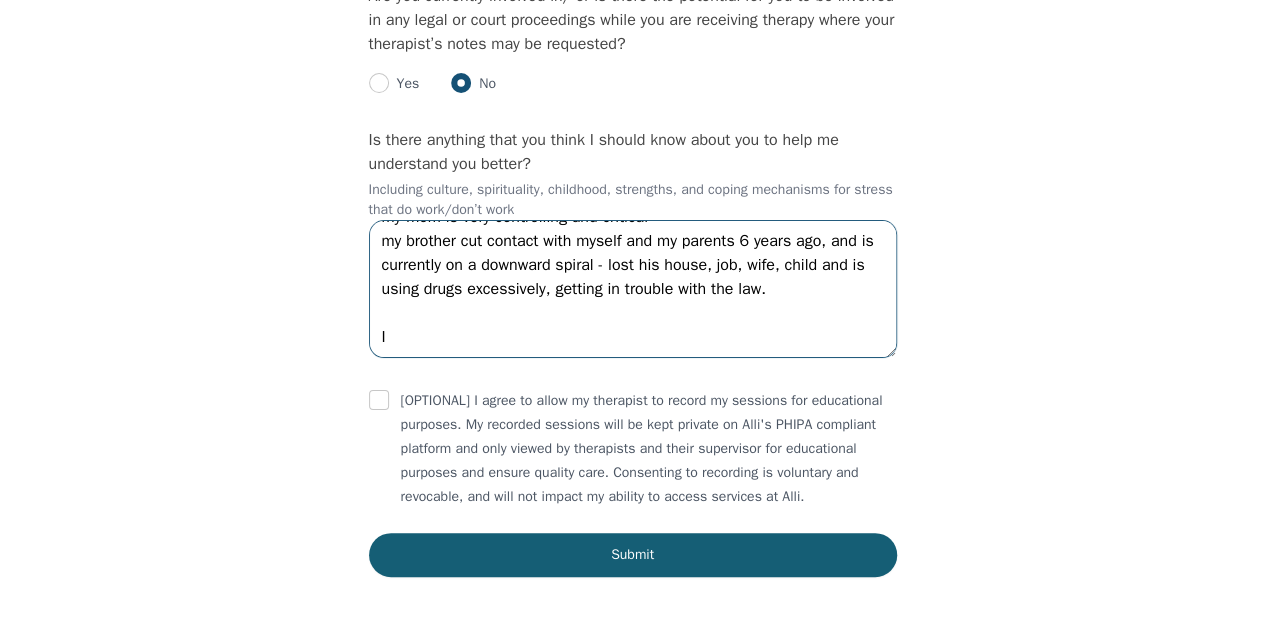 type on "I snack to feel better
my parents are both alcoholics
my mom is very controlling and critical
my brother cut contact with myself and my parents 6 years ago, and is currently on a downward spiral - lost his house, job, wife, child and is using drugs excessively, getting in trouble with the law.
I" 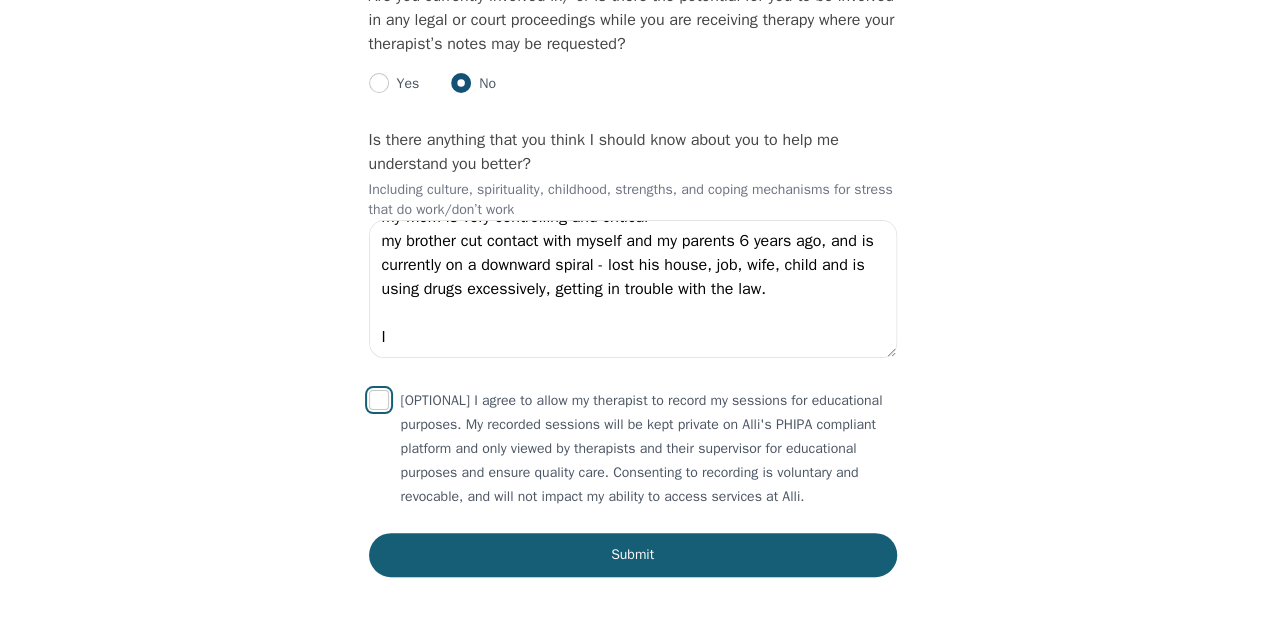click at bounding box center [379, 400] 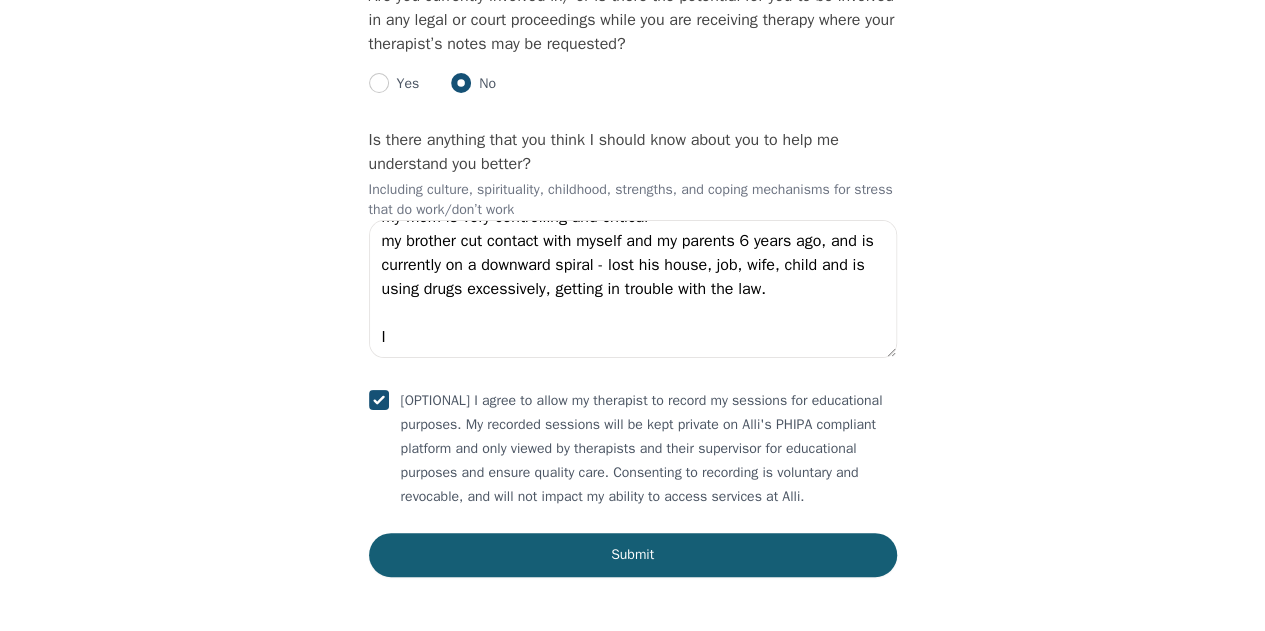 checkbox on "true" 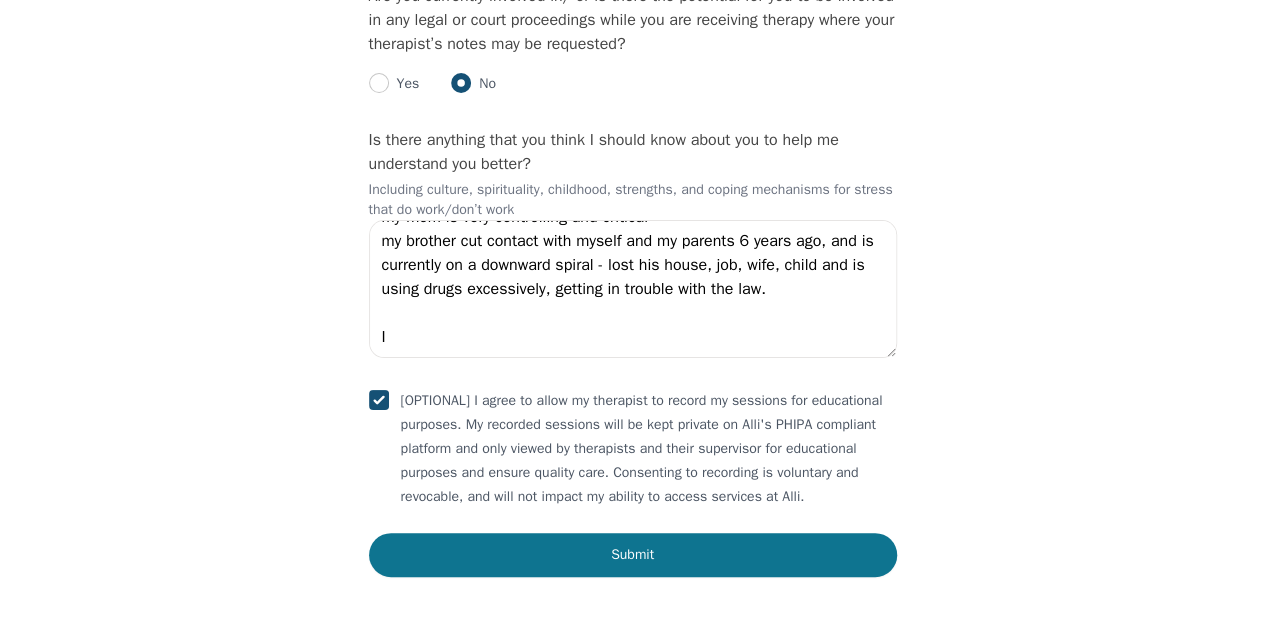 click on "Submit" at bounding box center (633, 555) 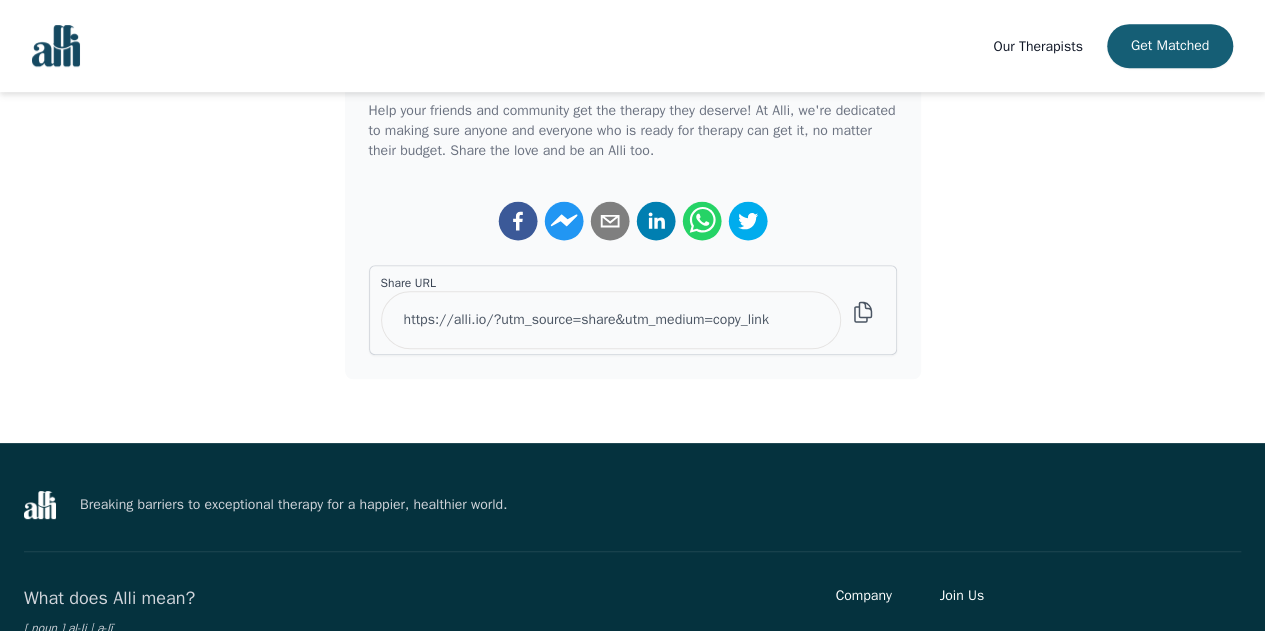scroll, scrollTop: 0, scrollLeft: 0, axis: both 